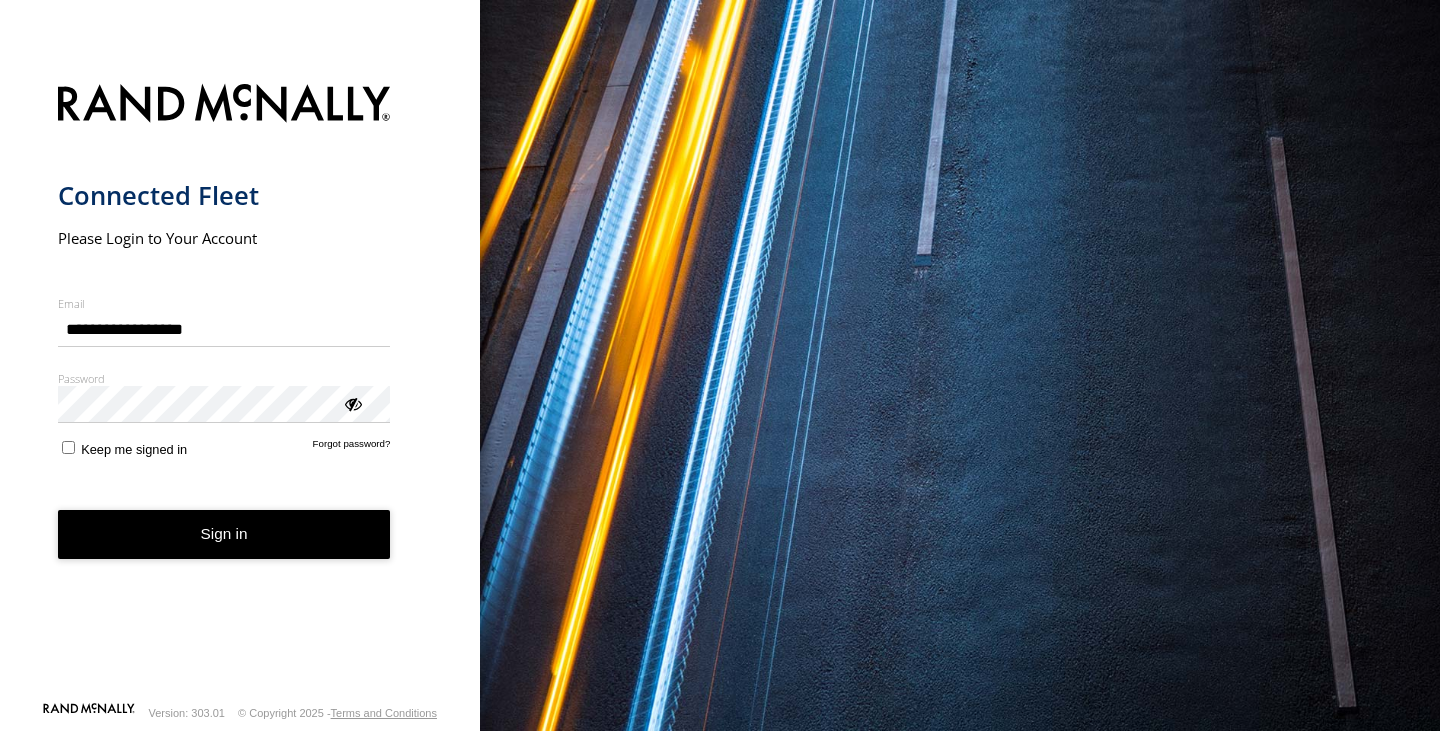 scroll, scrollTop: 0, scrollLeft: 0, axis: both 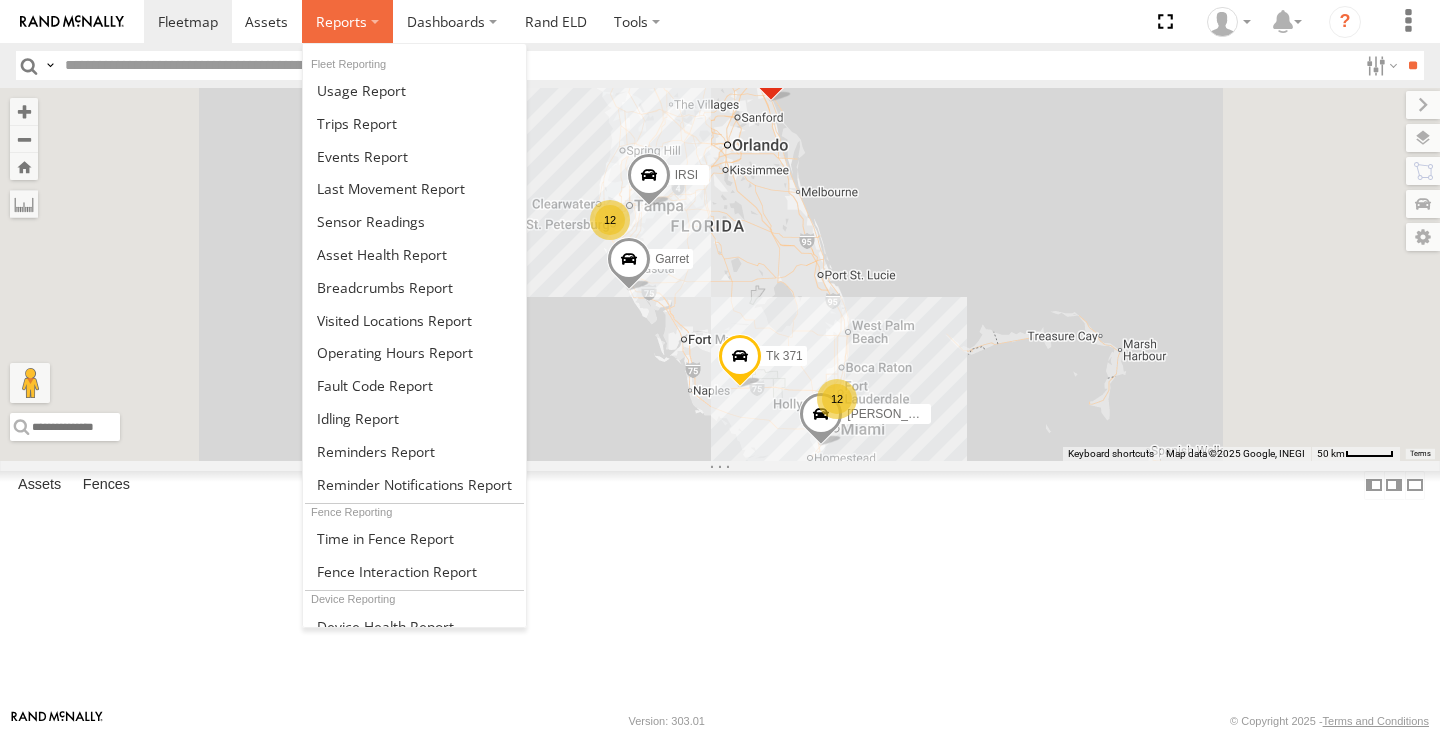 click at bounding box center [341, 21] 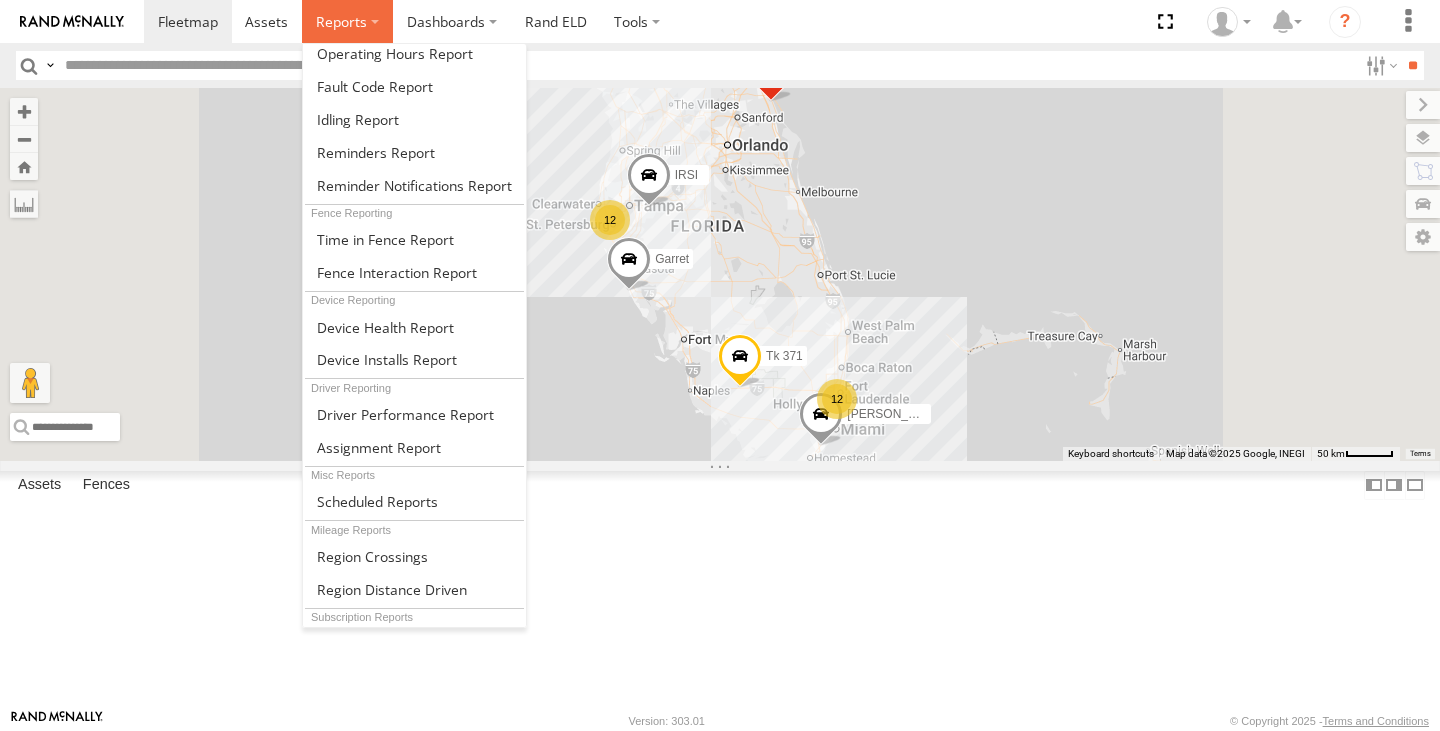 scroll, scrollTop: 306, scrollLeft: 0, axis: vertical 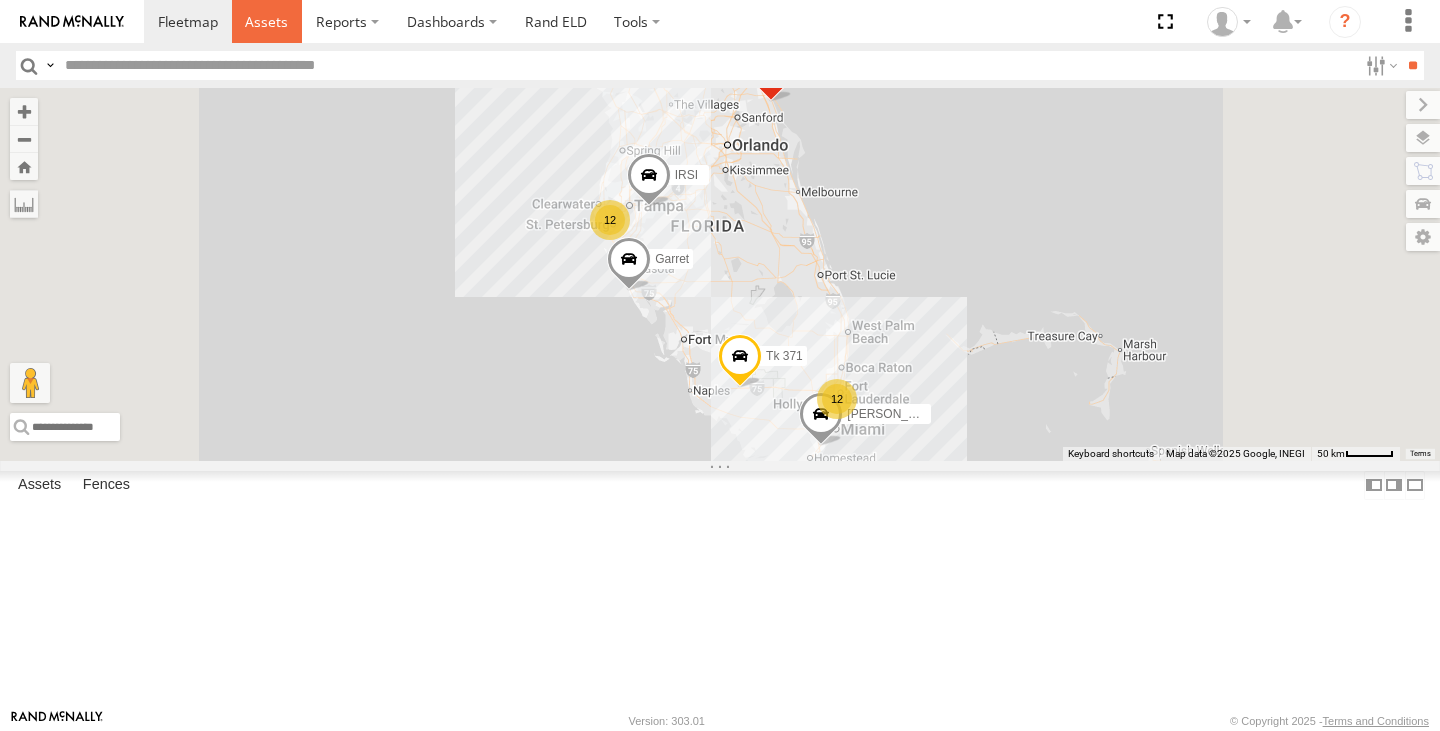 click at bounding box center [266, 21] 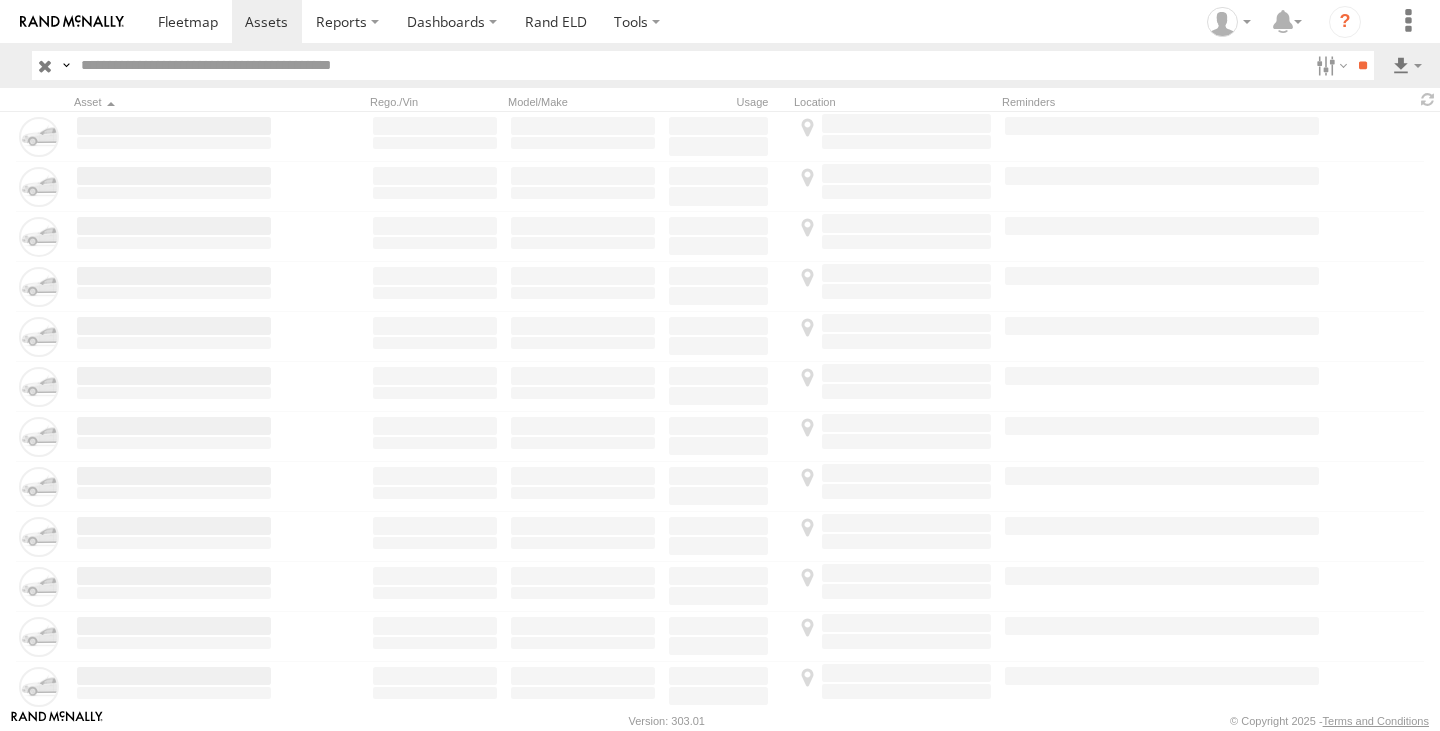 scroll, scrollTop: 0, scrollLeft: 0, axis: both 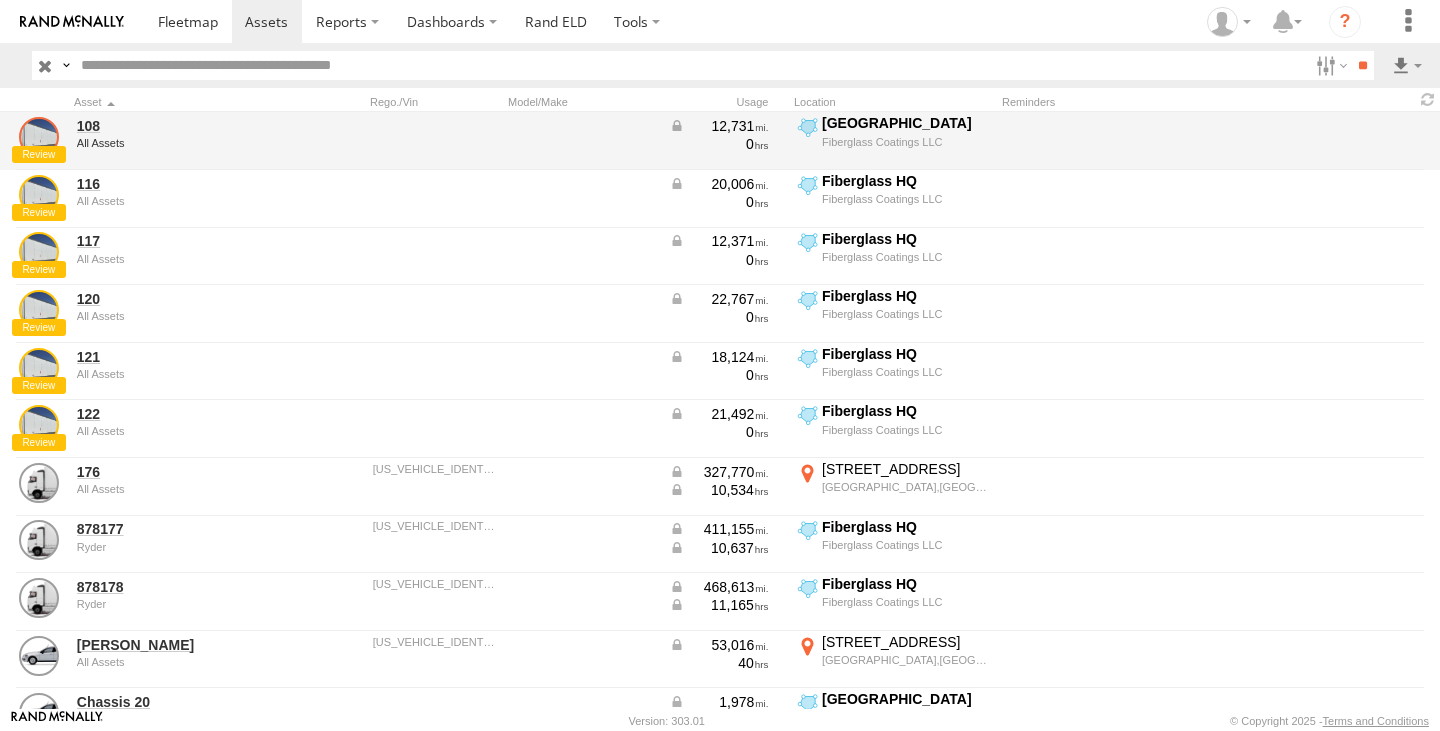 click at bounding box center (39, 137) 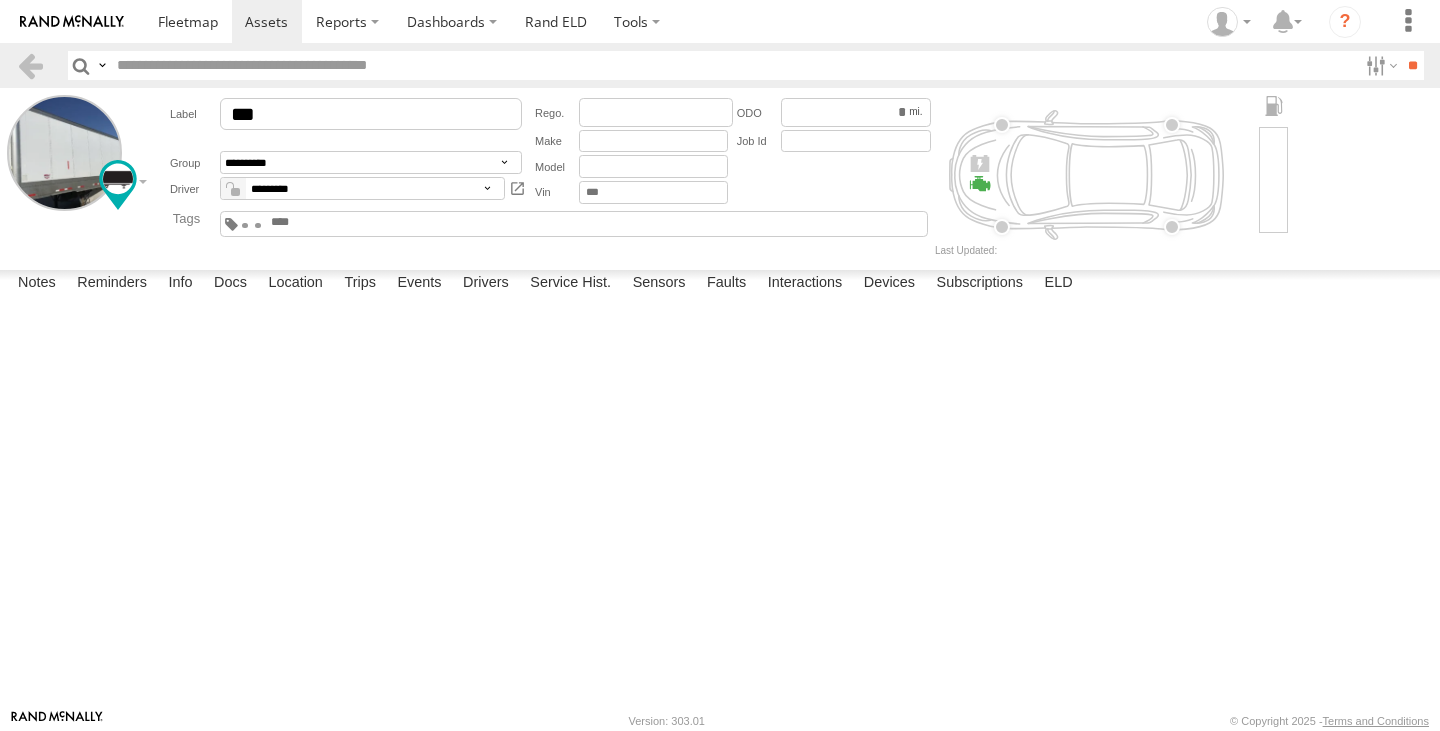scroll, scrollTop: 0, scrollLeft: 0, axis: both 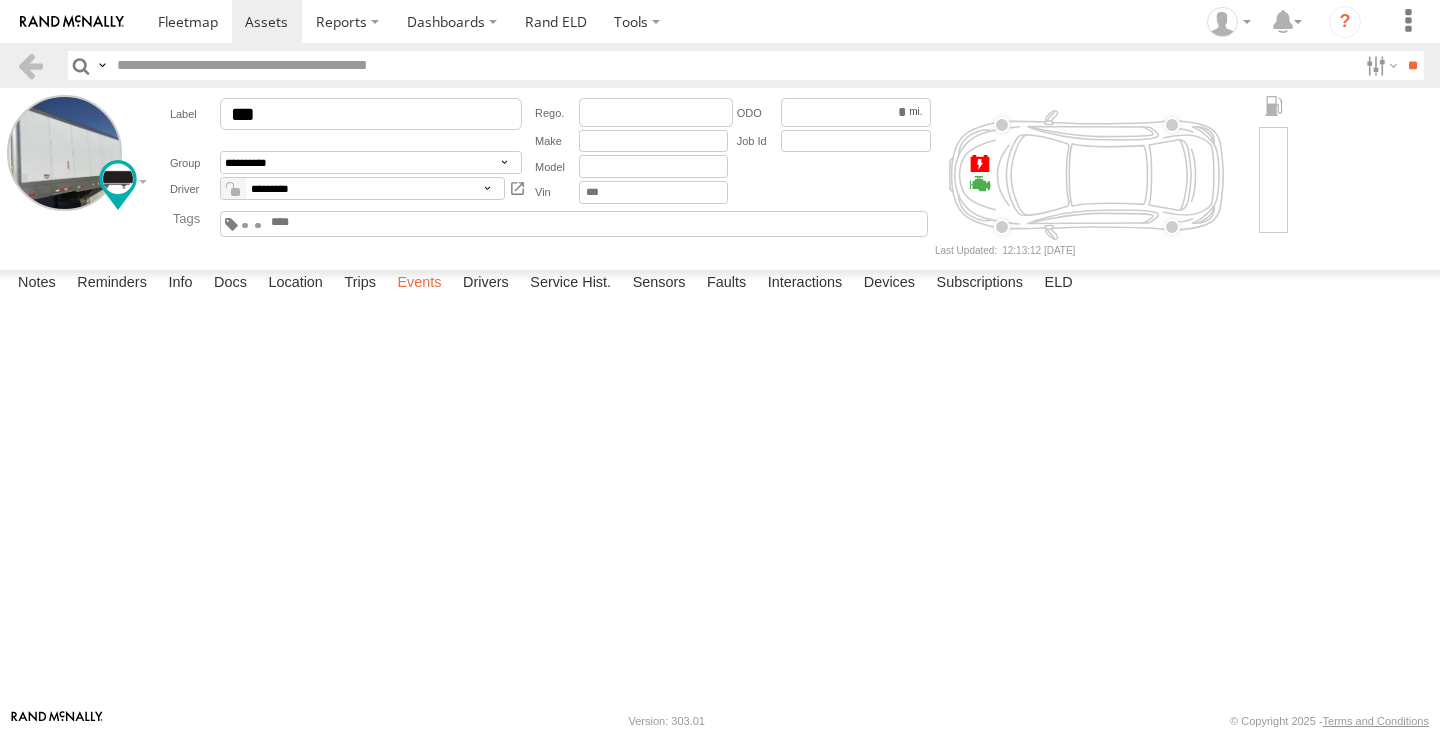 click on "Events" at bounding box center [419, 284] 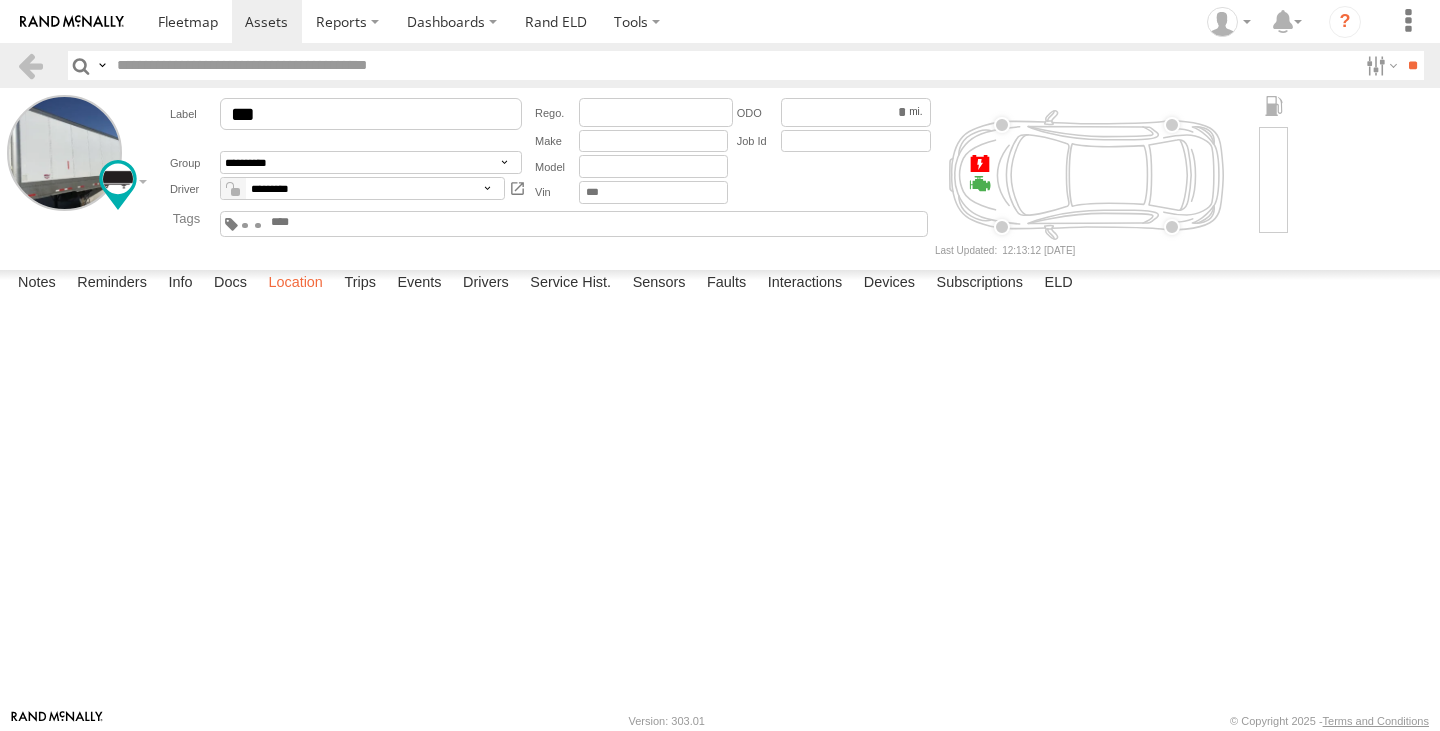 click on "Location" at bounding box center [295, 284] 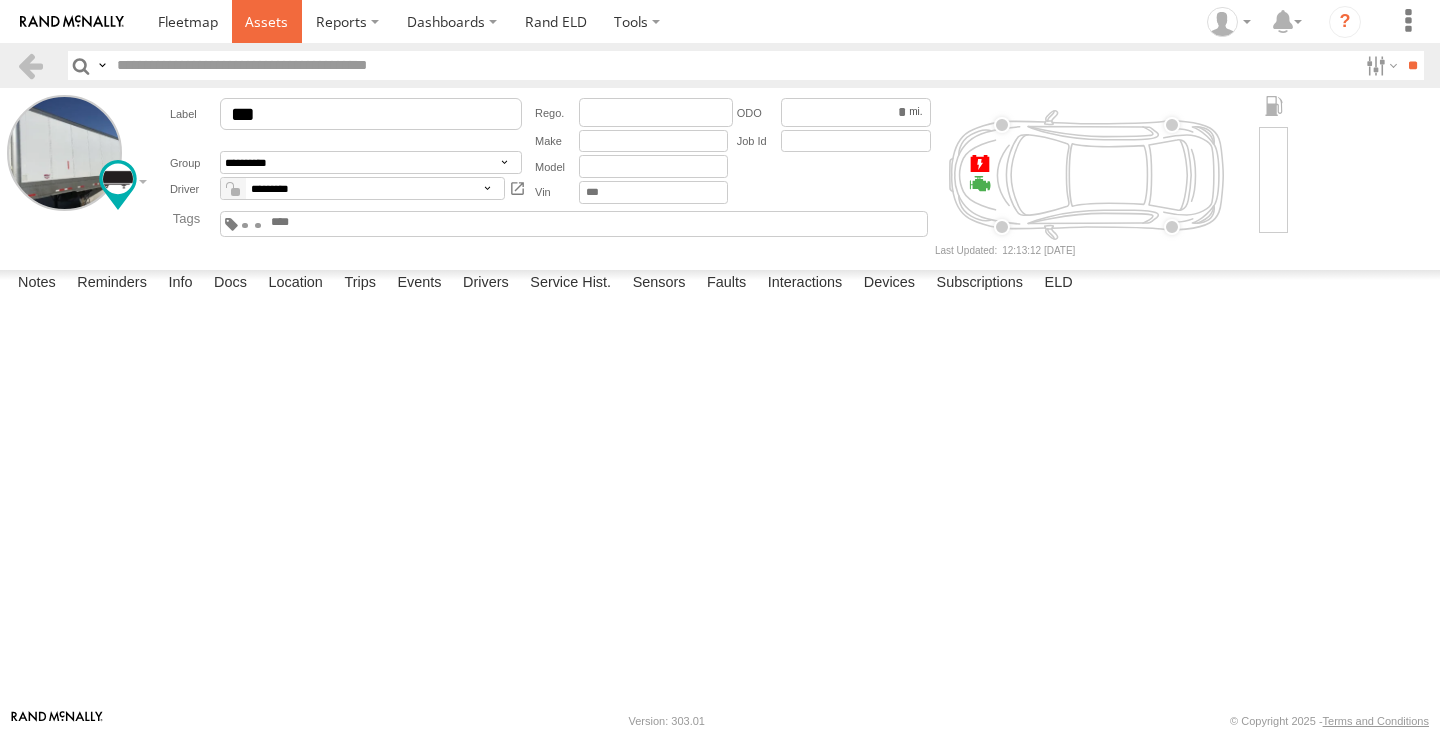 click at bounding box center [266, 21] 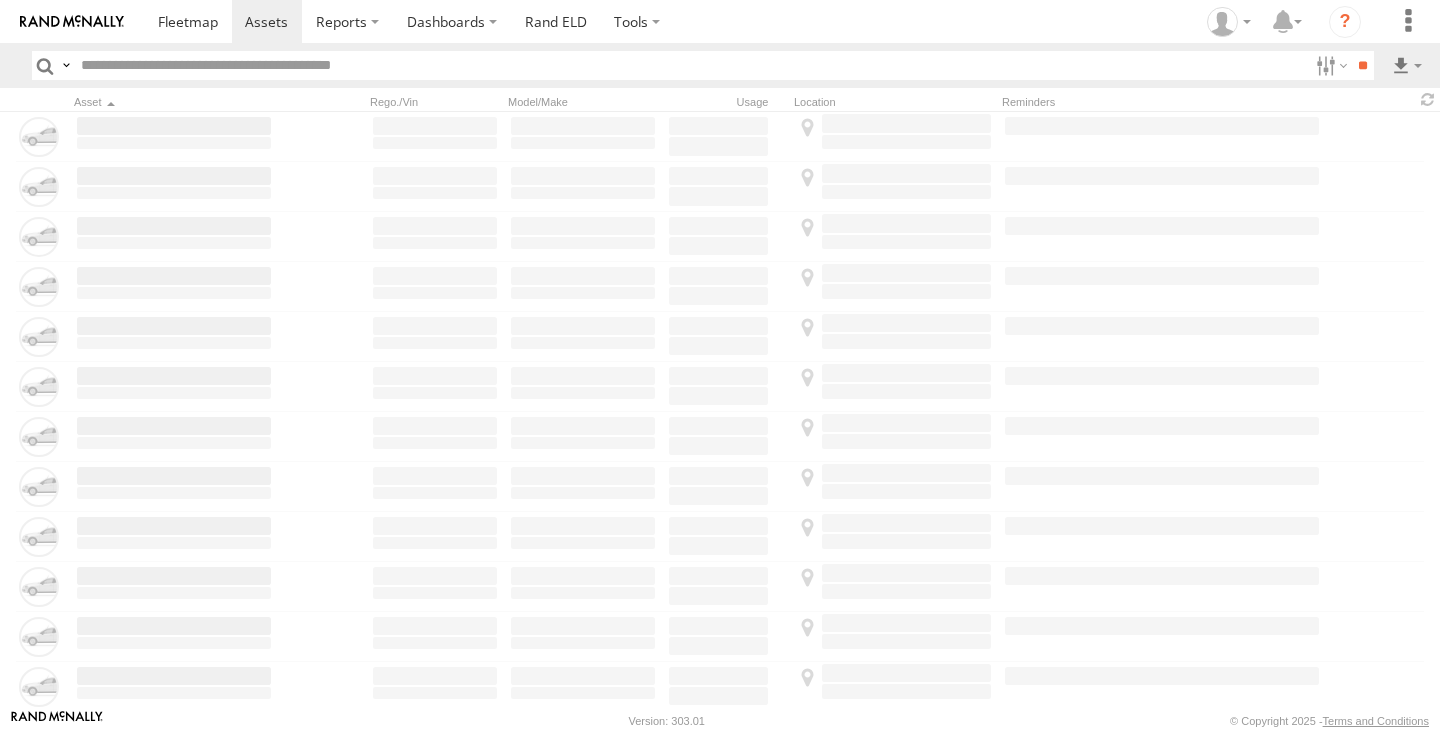 scroll, scrollTop: 0, scrollLeft: 0, axis: both 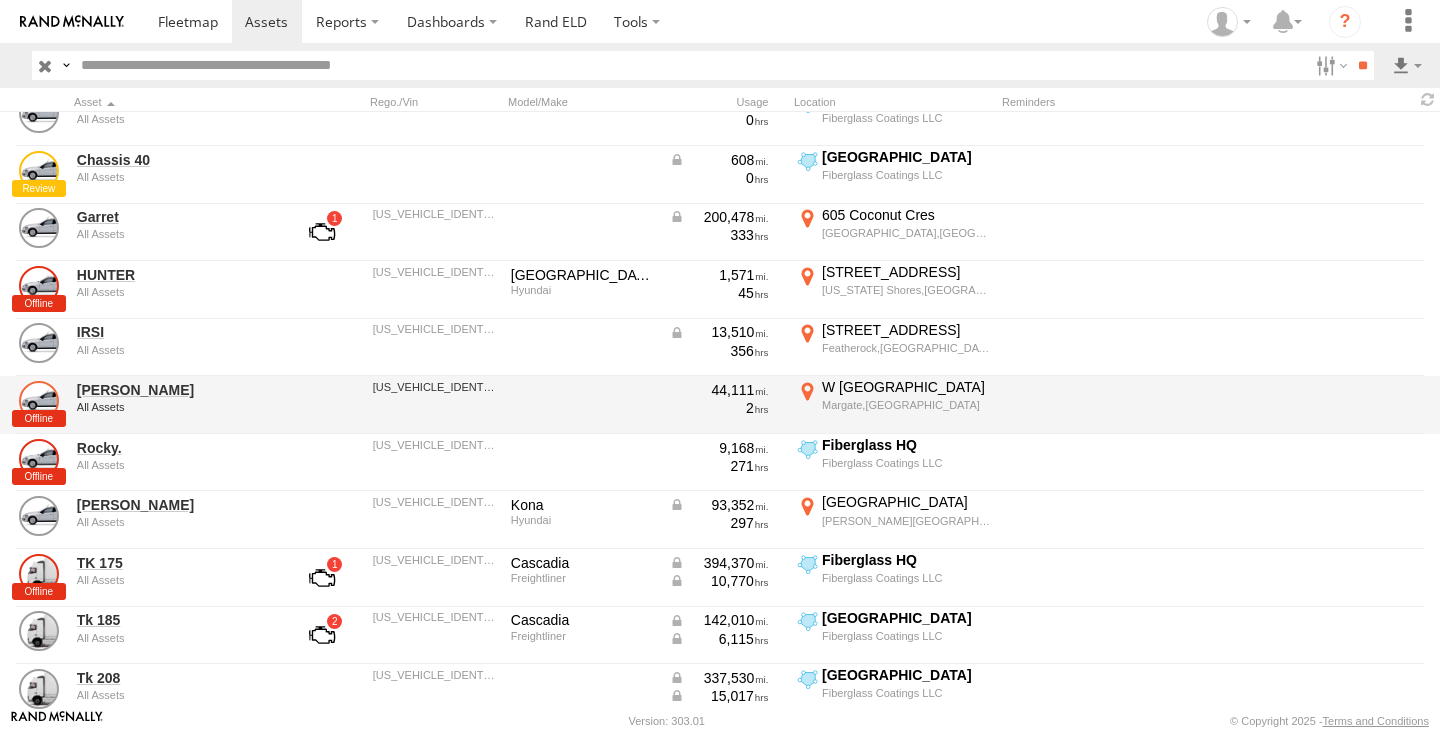 click at bounding box center (39, 401) 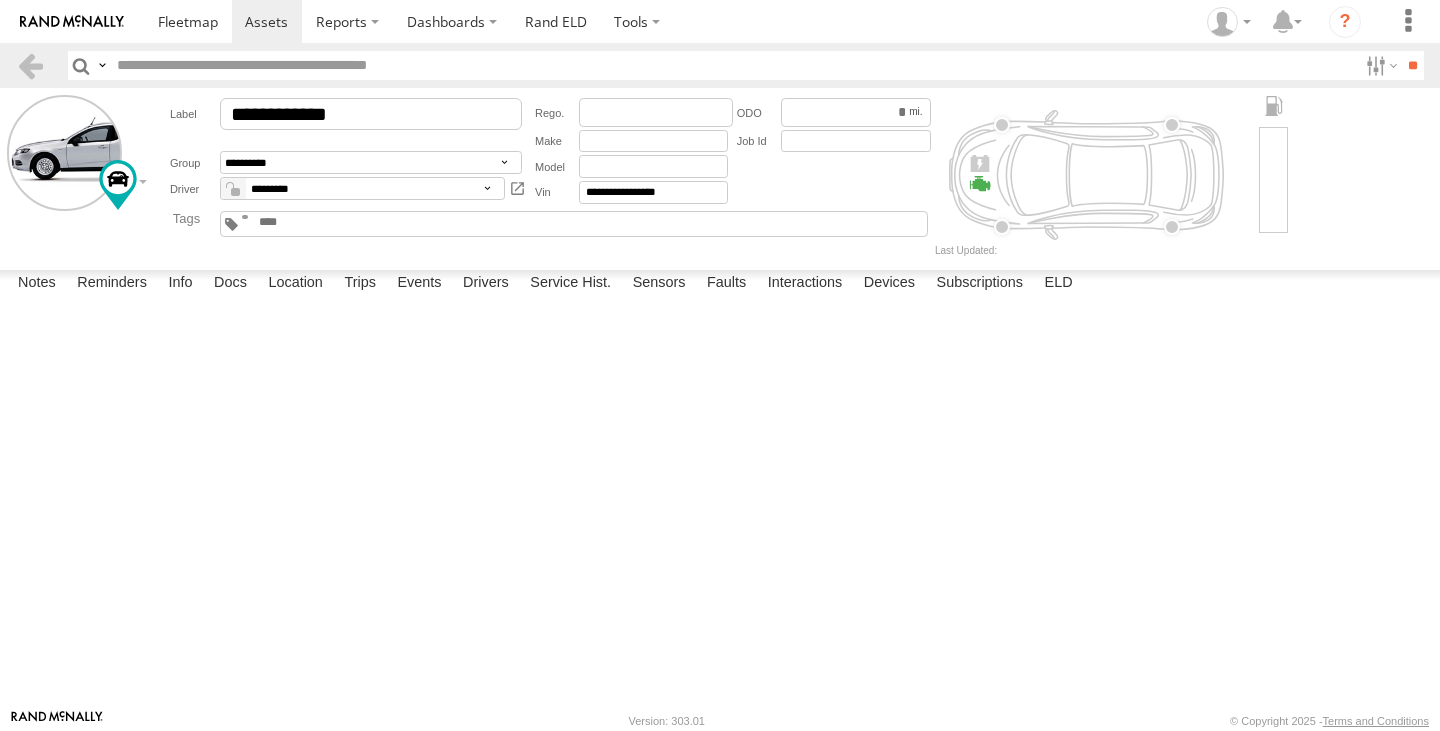 scroll, scrollTop: 0, scrollLeft: 0, axis: both 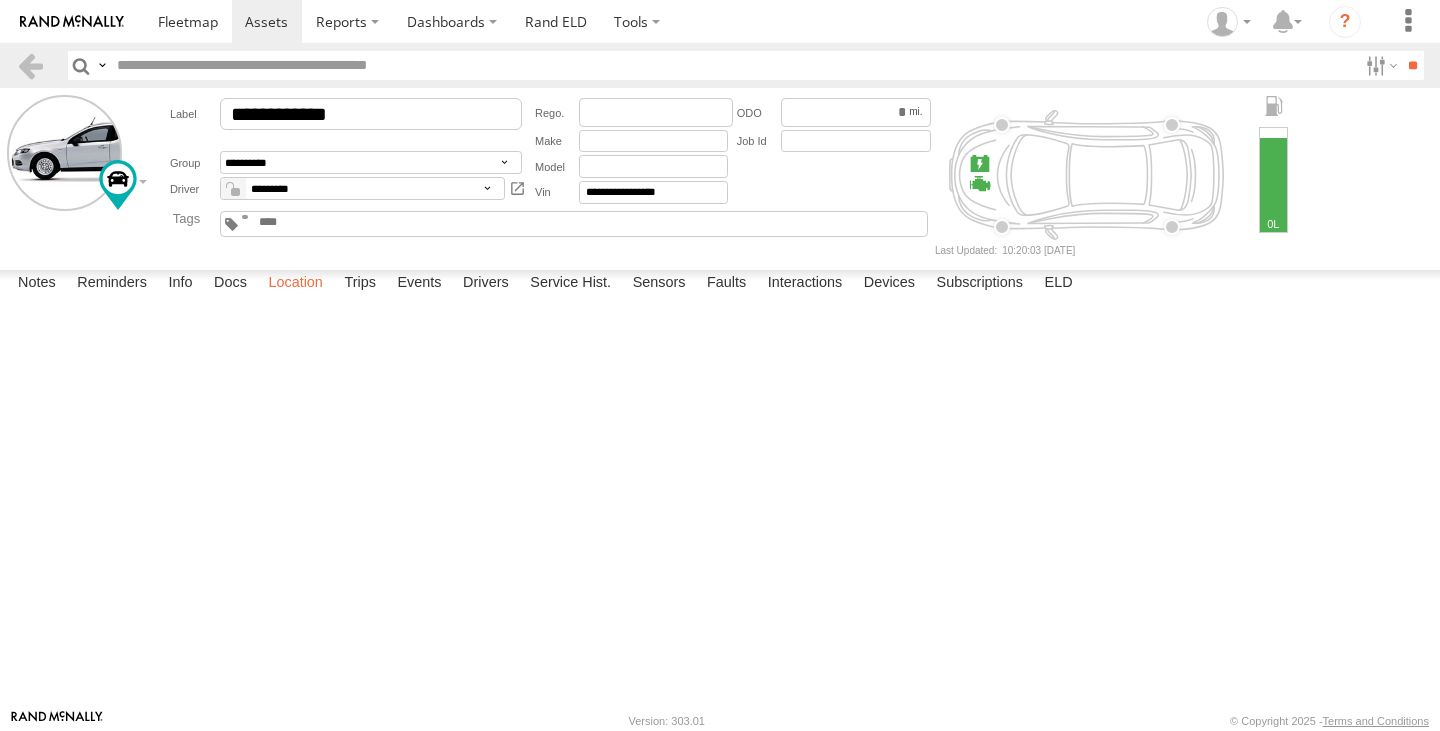 click on "Location" at bounding box center (295, 284) 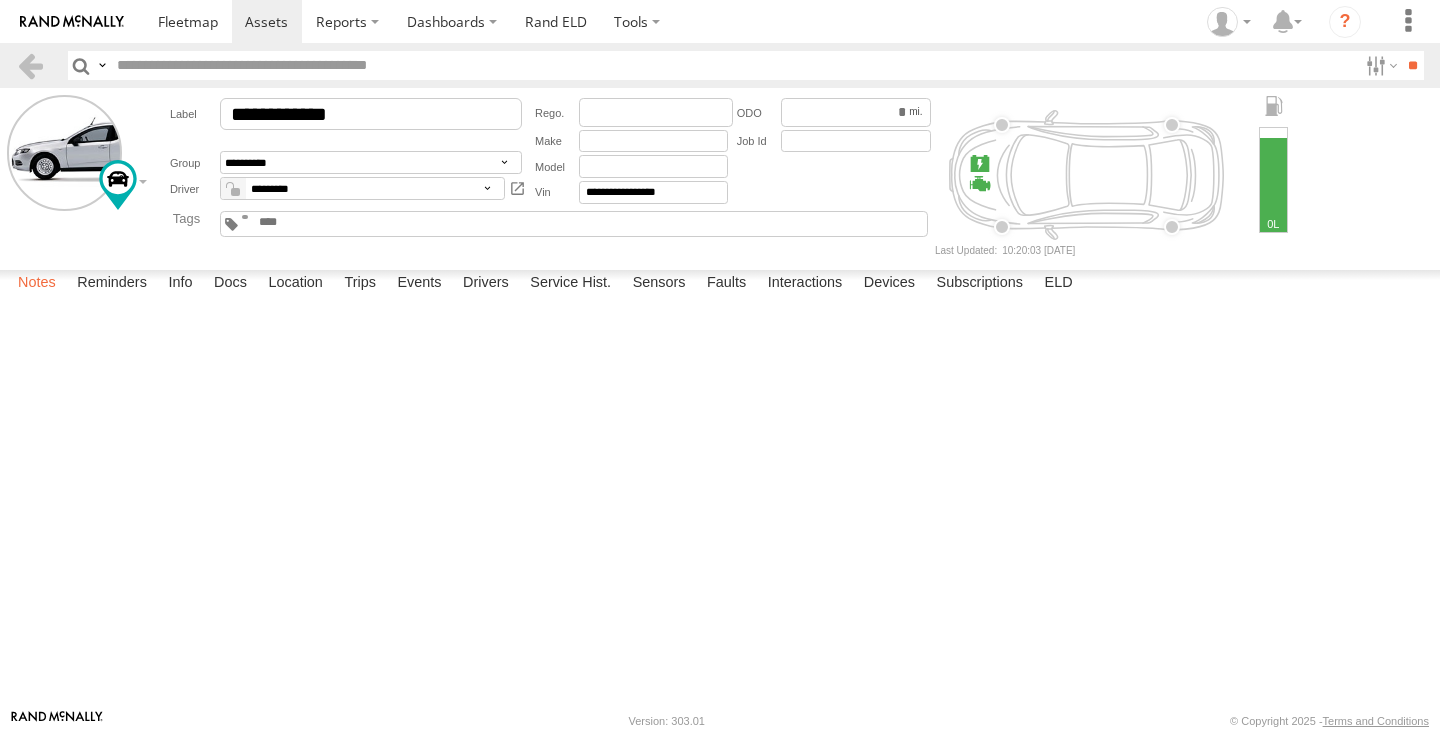 click on "Notes" at bounding box center (37, 284) 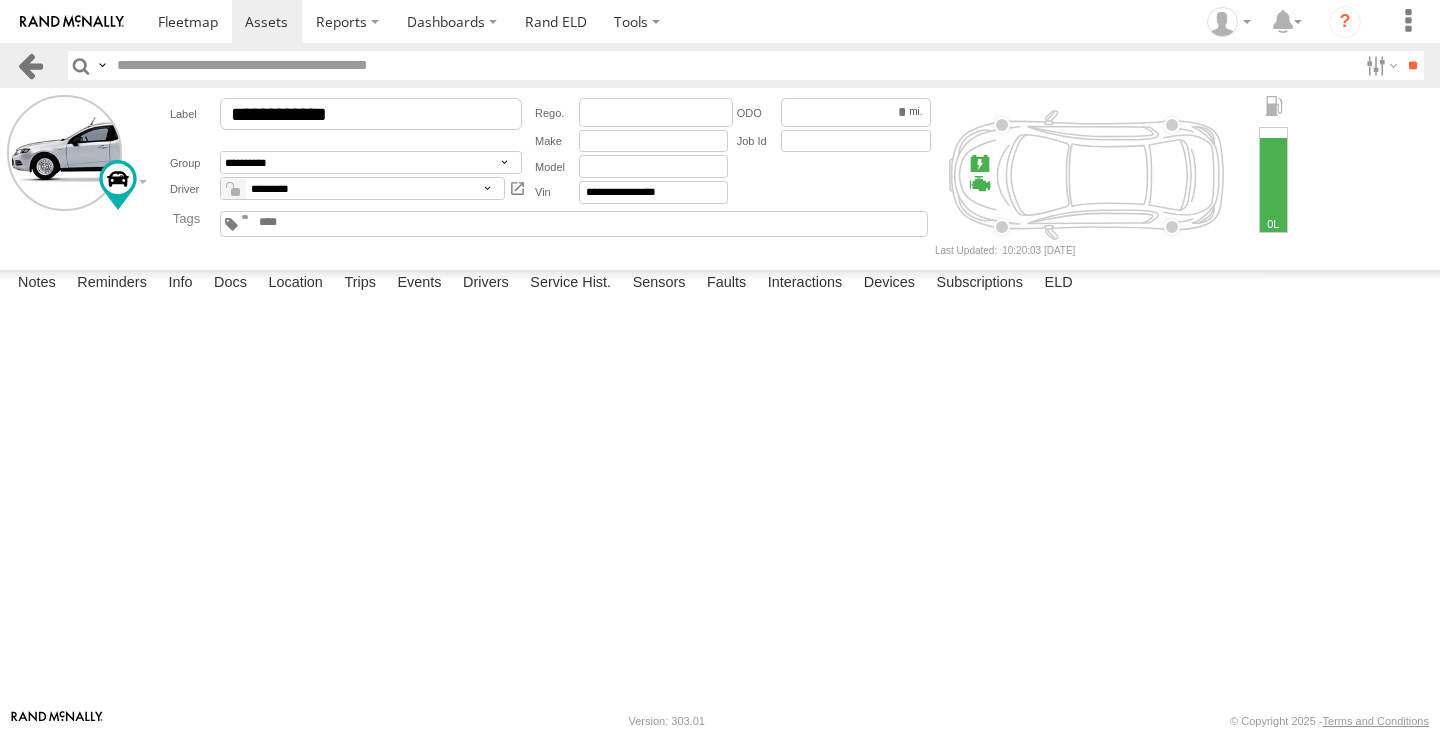 click at bounding box center (30, 65) 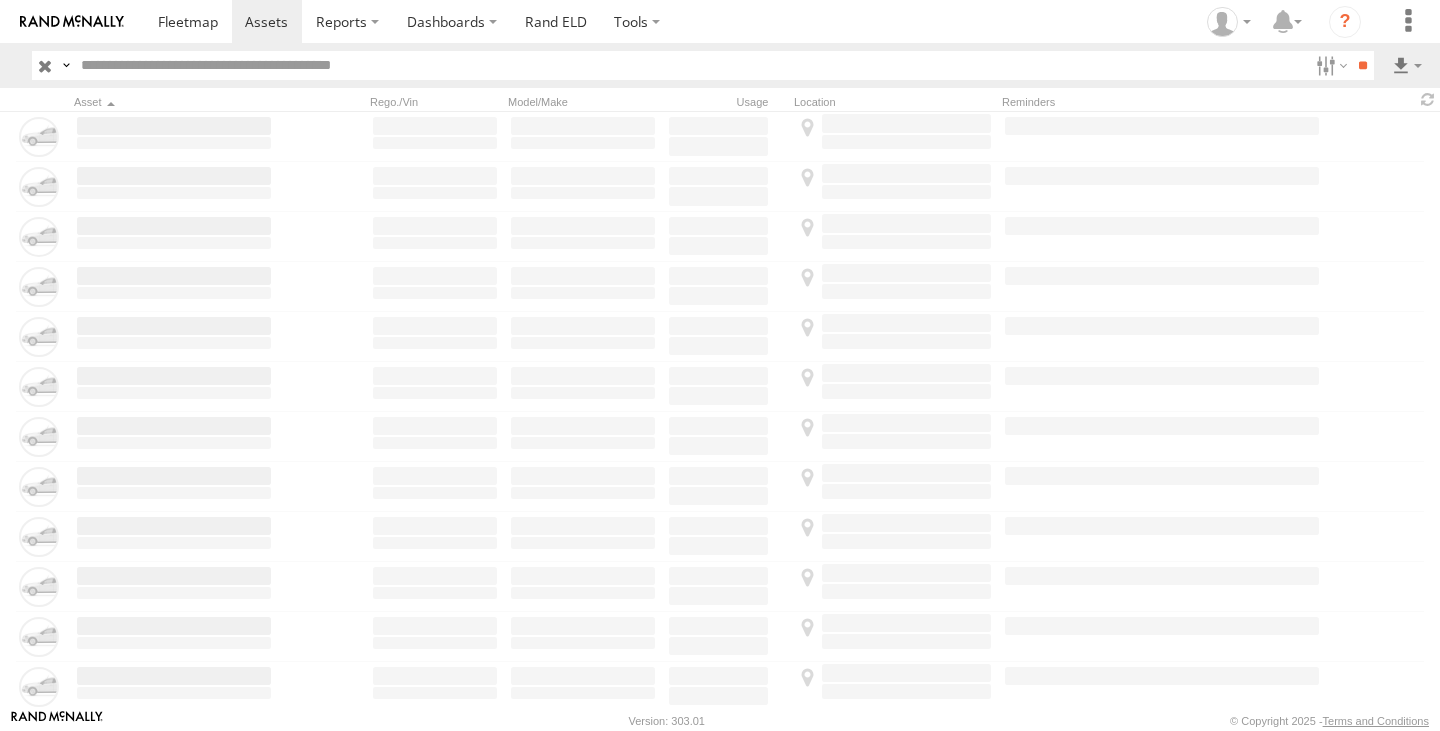 scroll, scrollTop: 0, scrollLeft: 0, axis: both 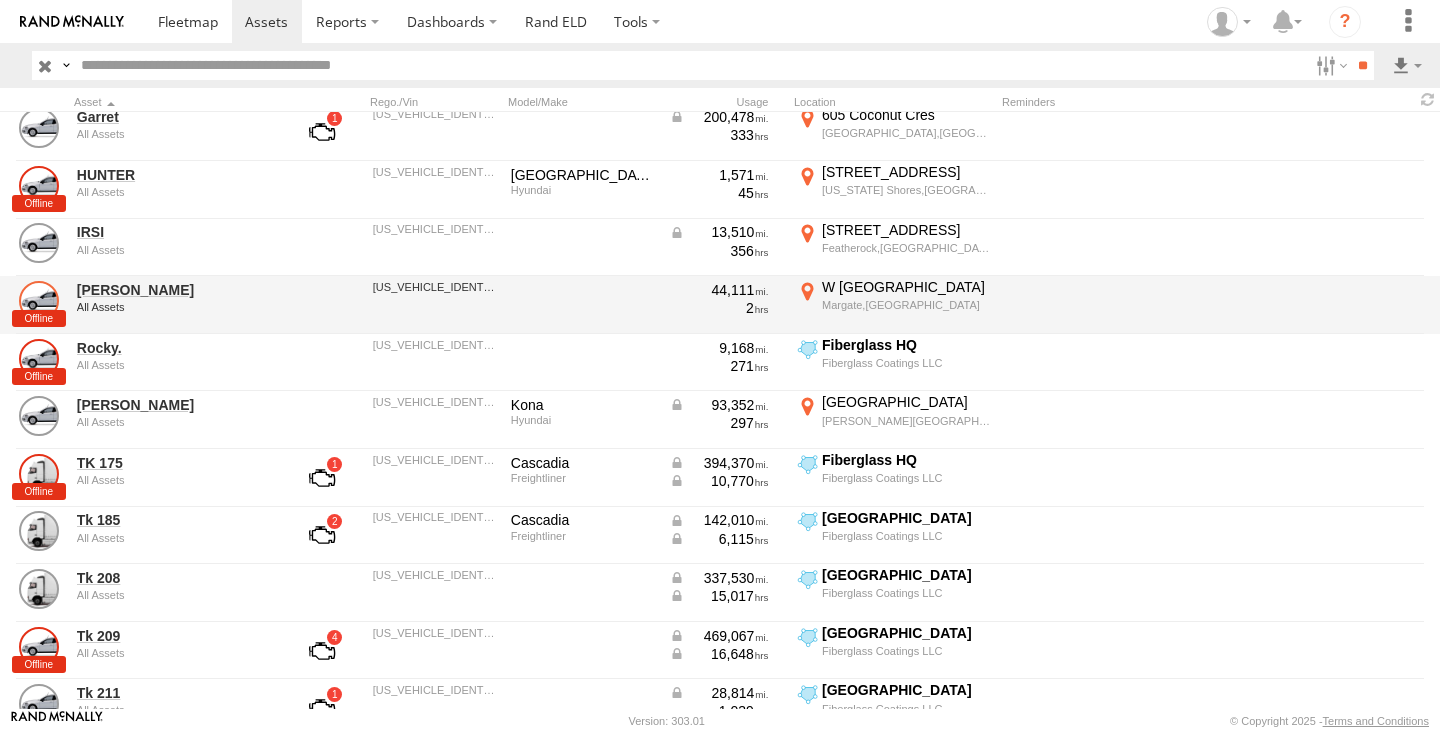 click at bounding box center [39, 301] 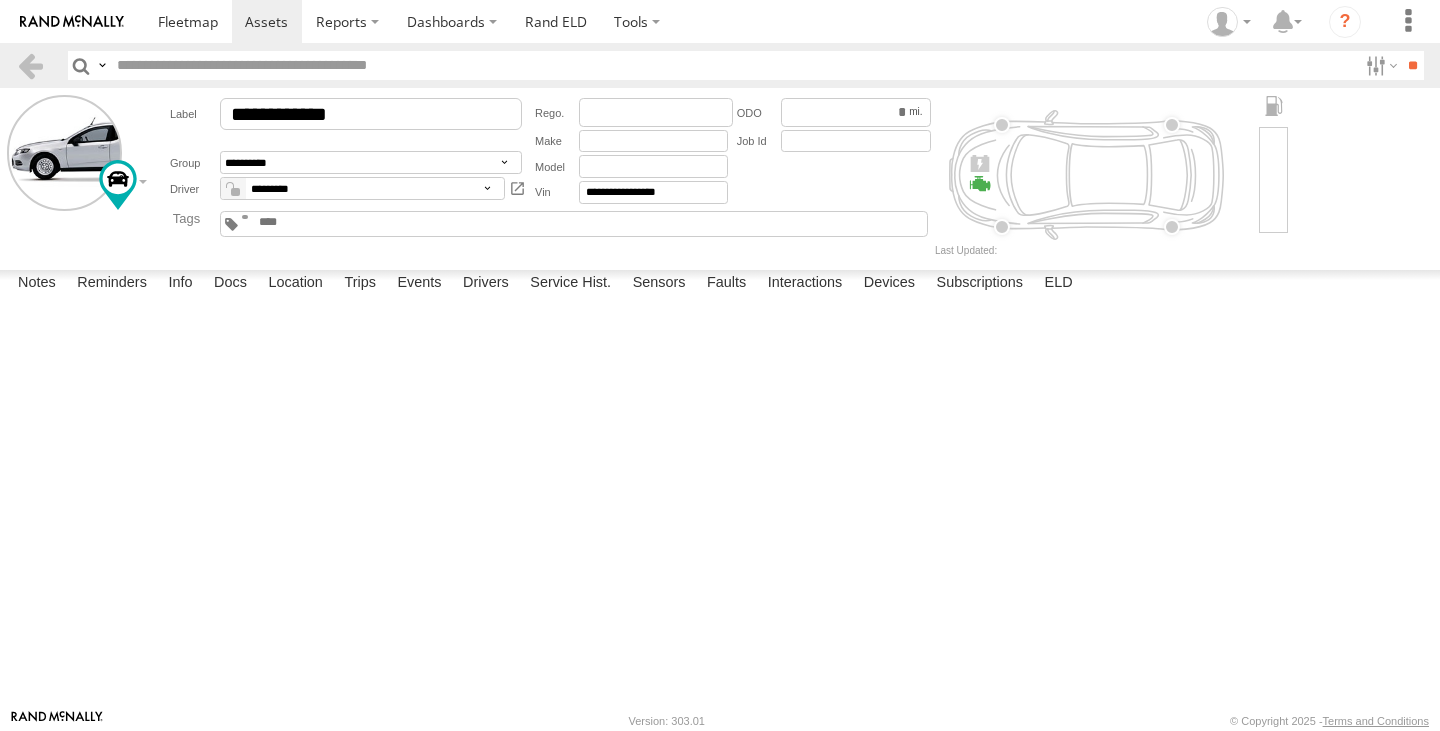 scroll, scrollTop: 0, scrollLeft: 0, axis: both 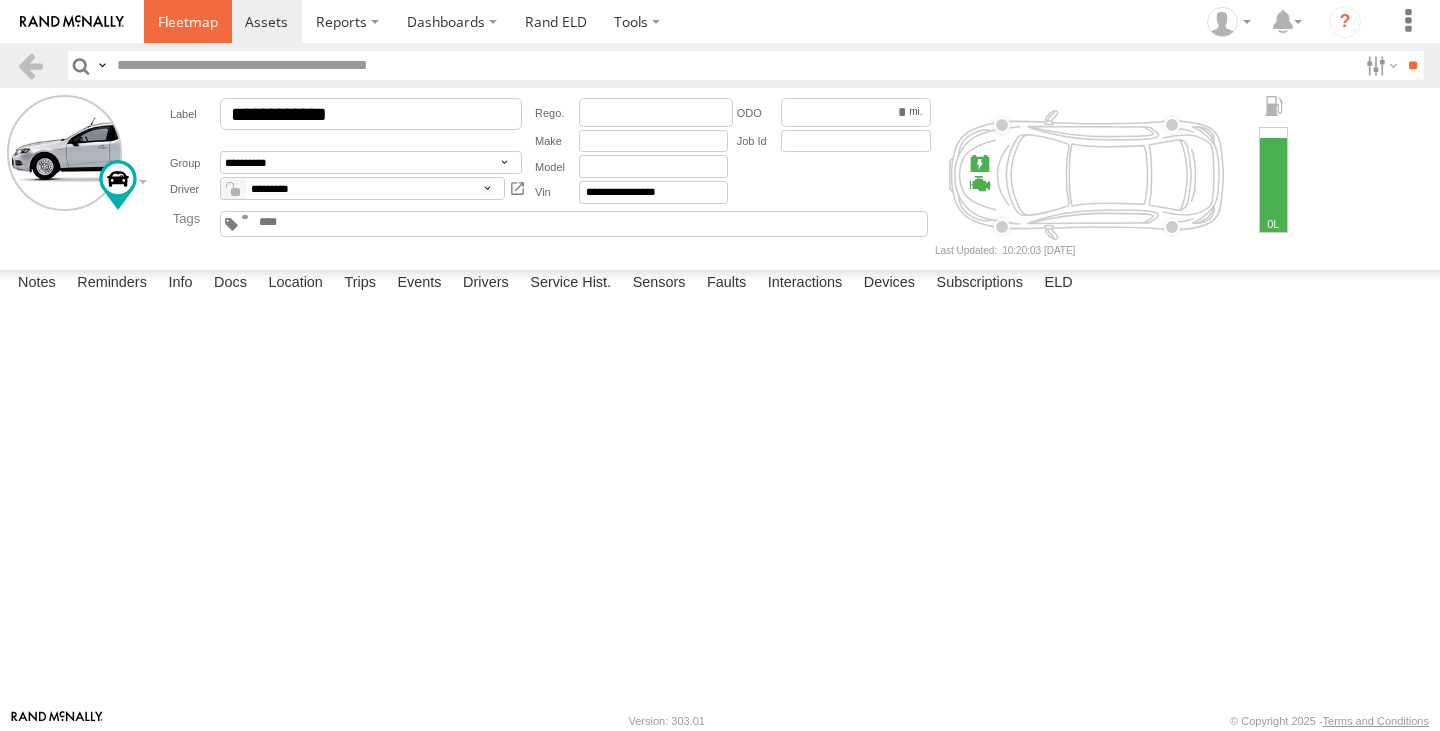 click at bounding box center [188, 21] 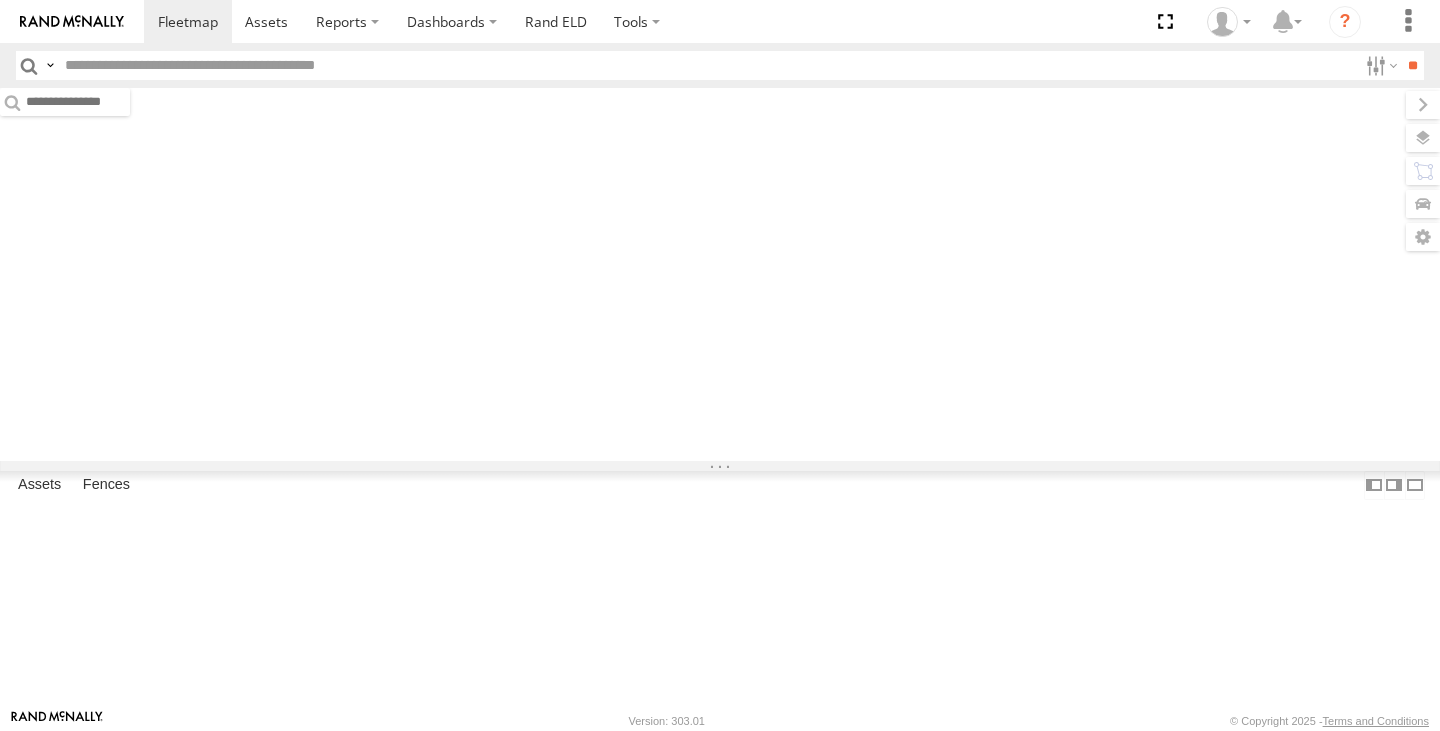 scroll, scrollTop: 0, scrollLeft: 0, axis: both 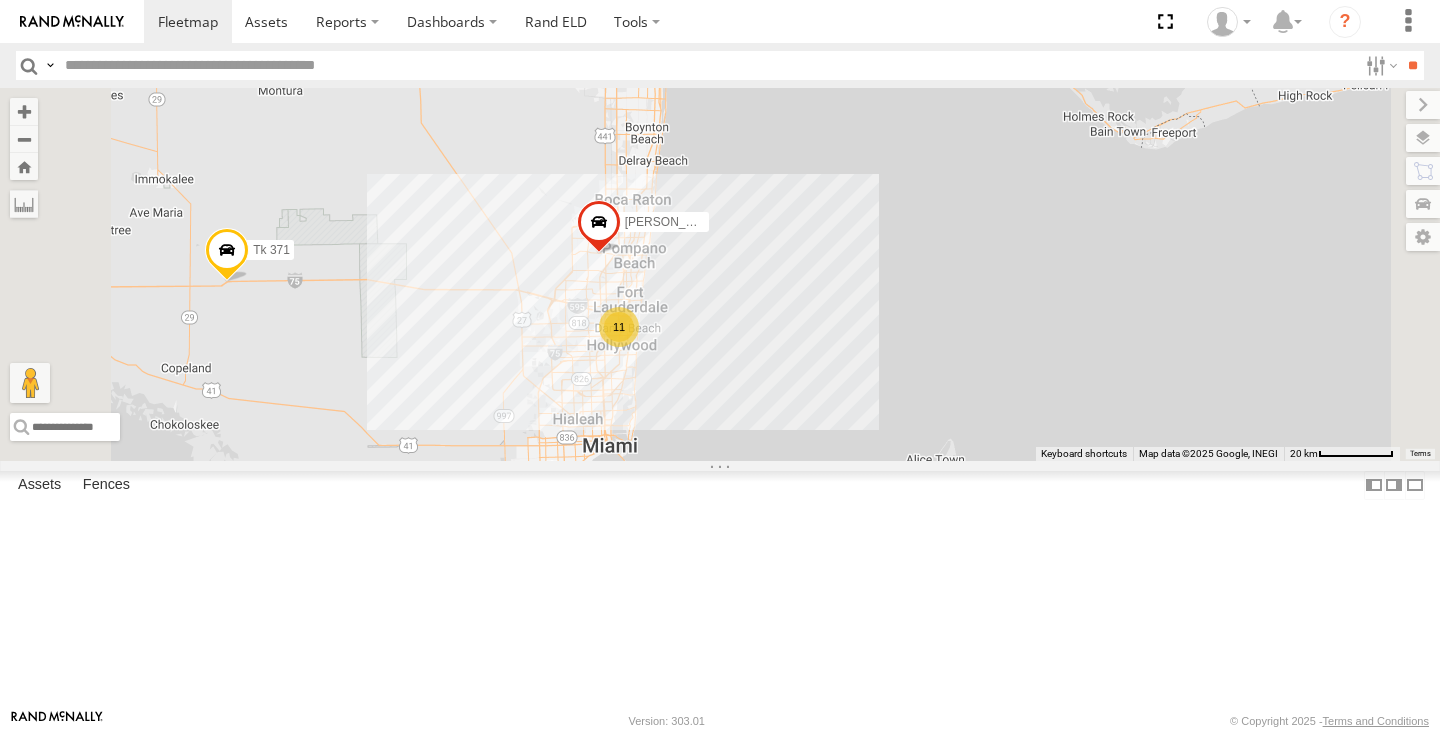 click at bounding box center (599, 227) 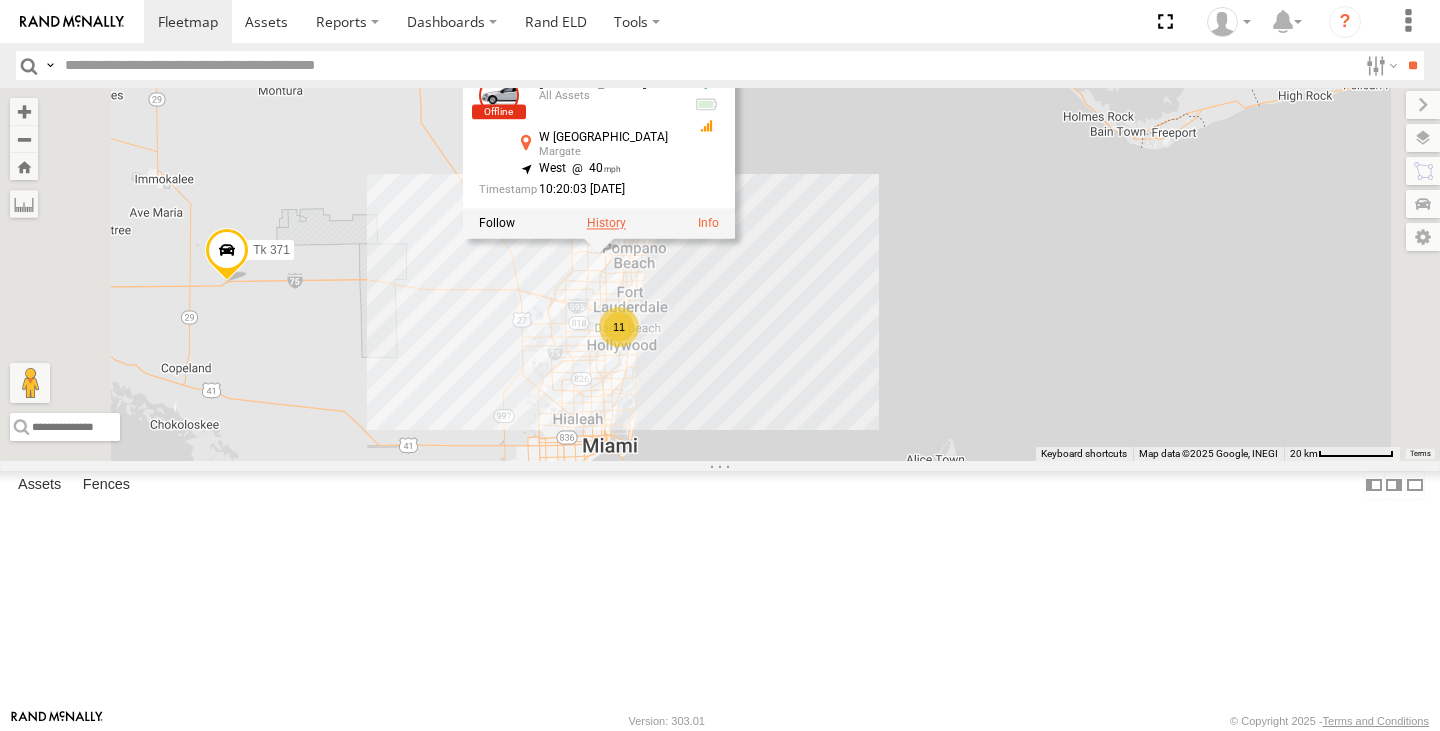 click at bounding box center (606, 224) 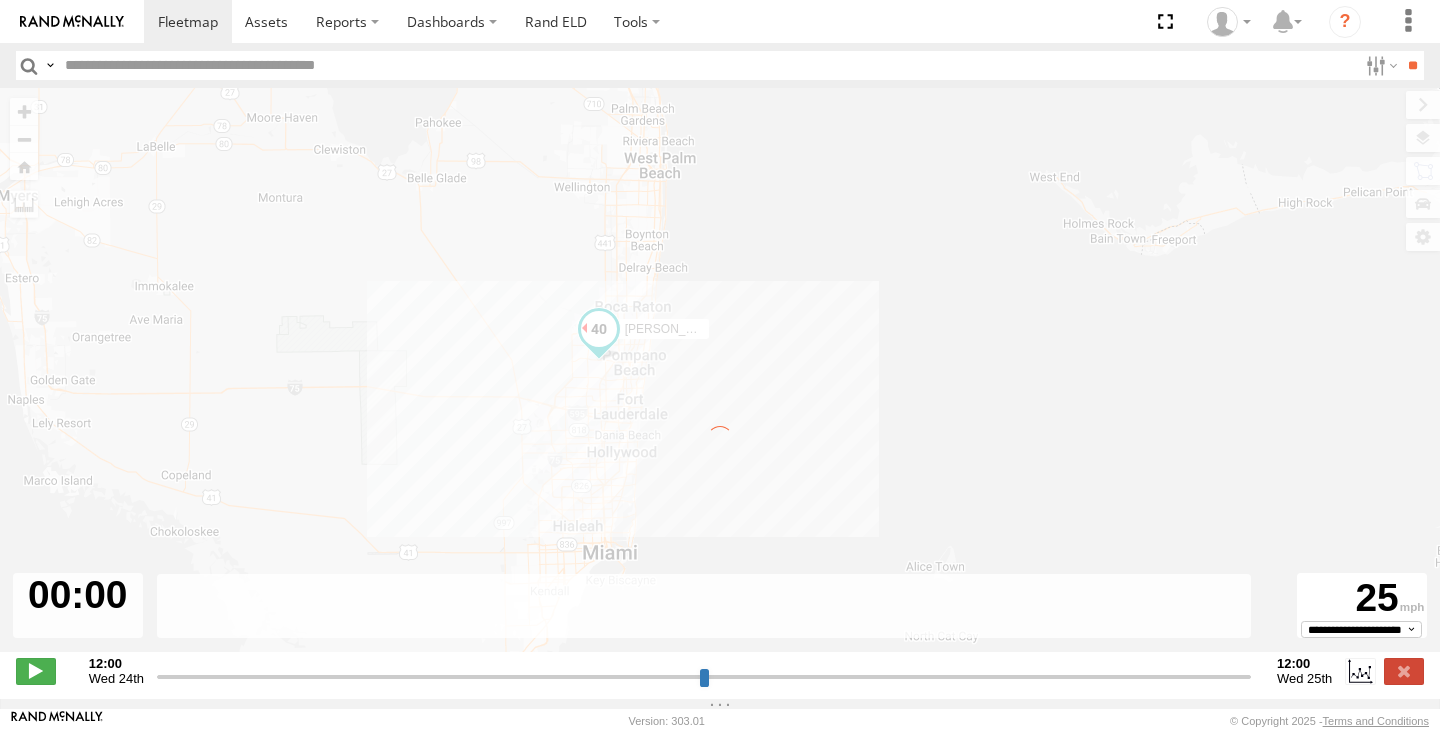 type on "**********" 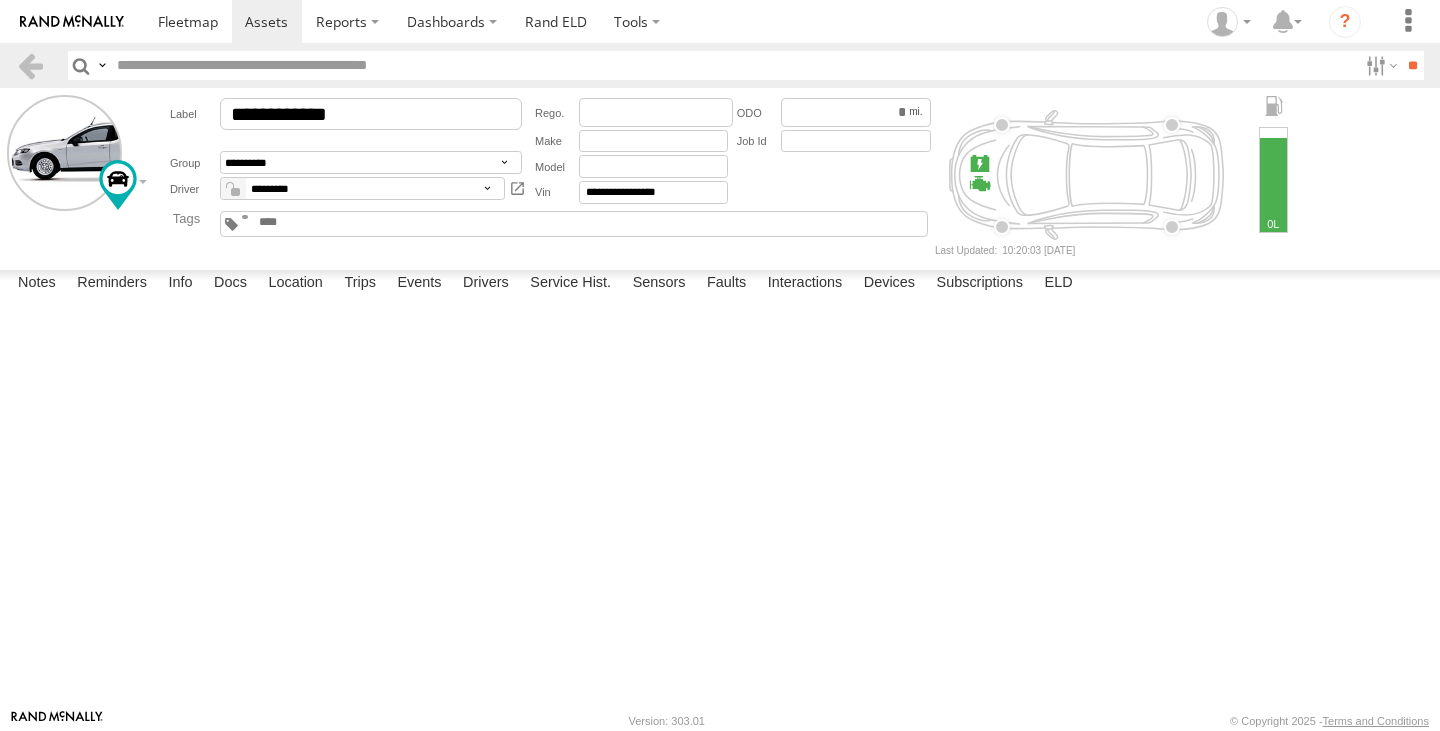 scroll, scrollTop: 0, scrollLeft: 0, axis: both 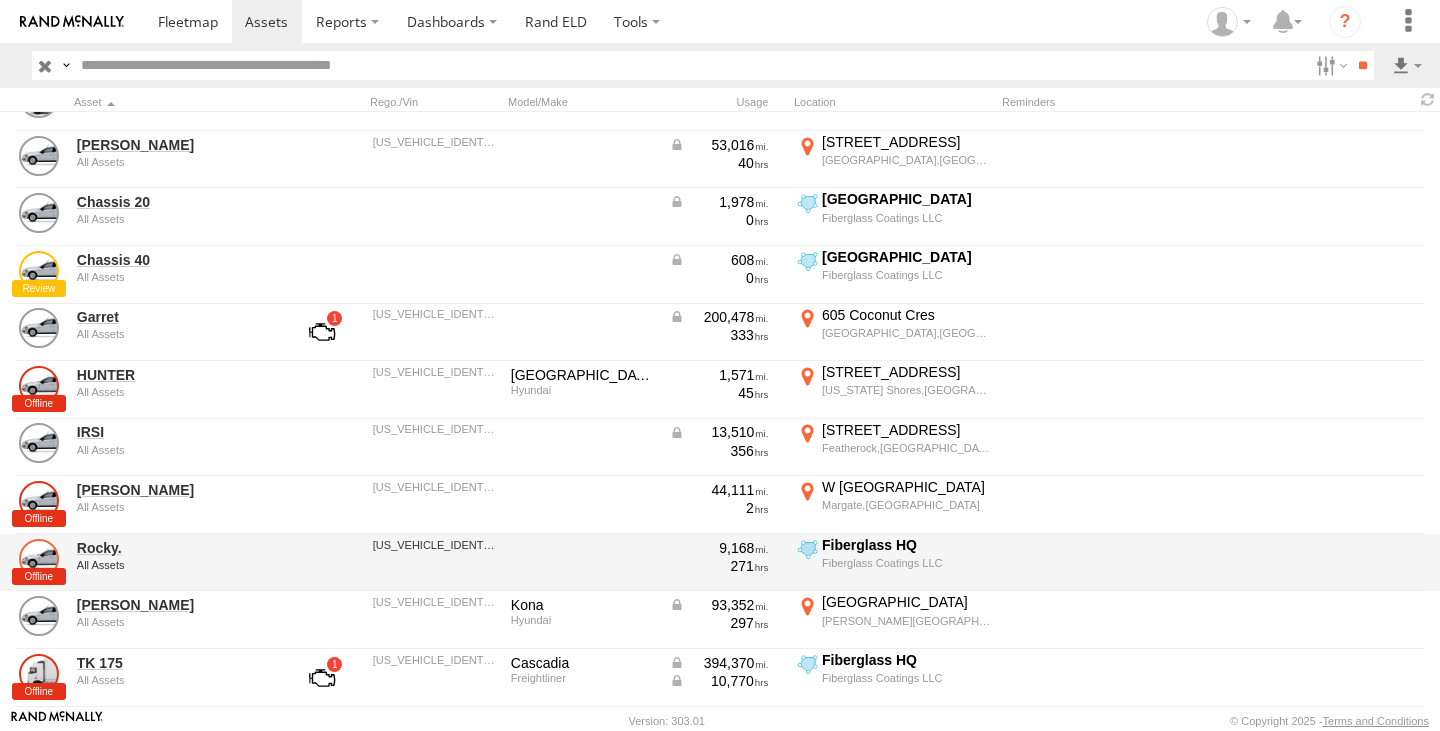 click at bounding box center [39, 559] 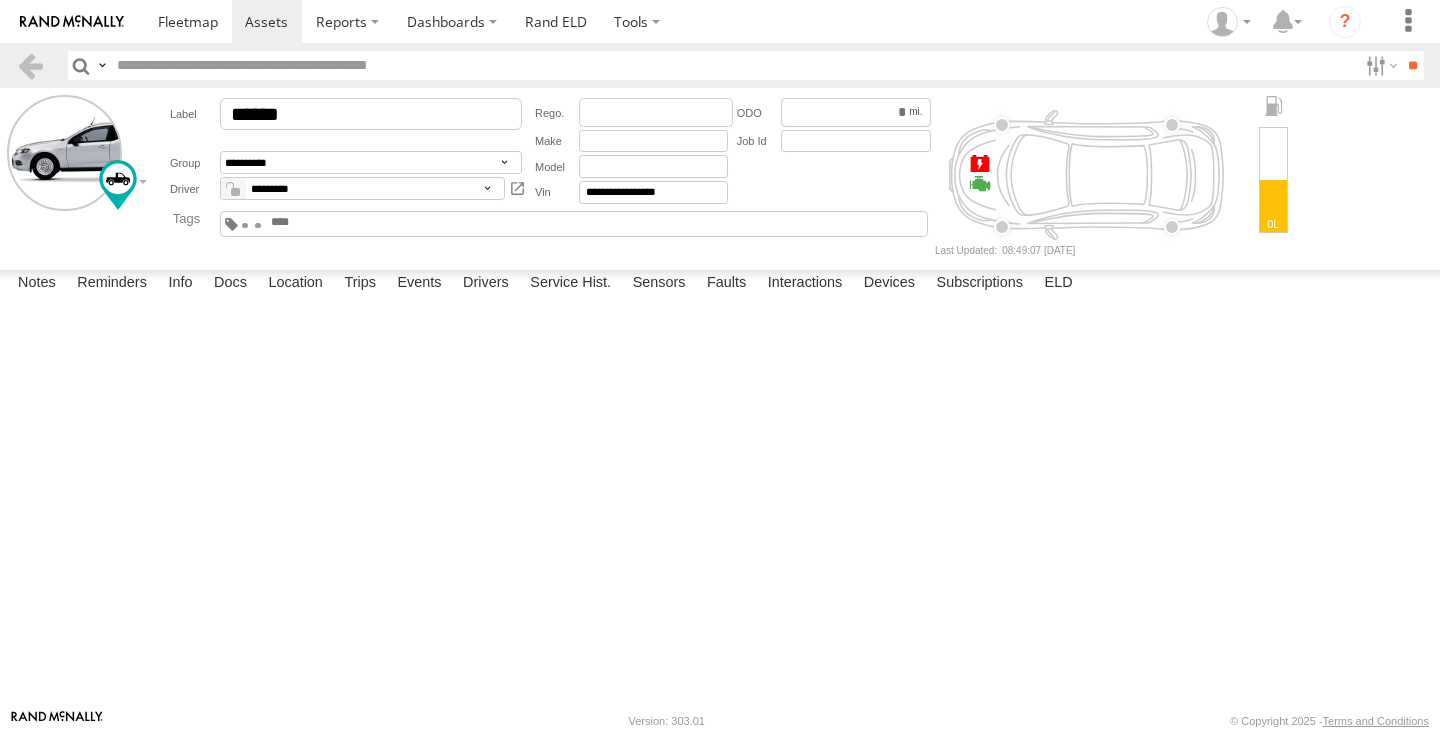 scroll, scrollTop: 0, scrollLeft: 0, axis: both 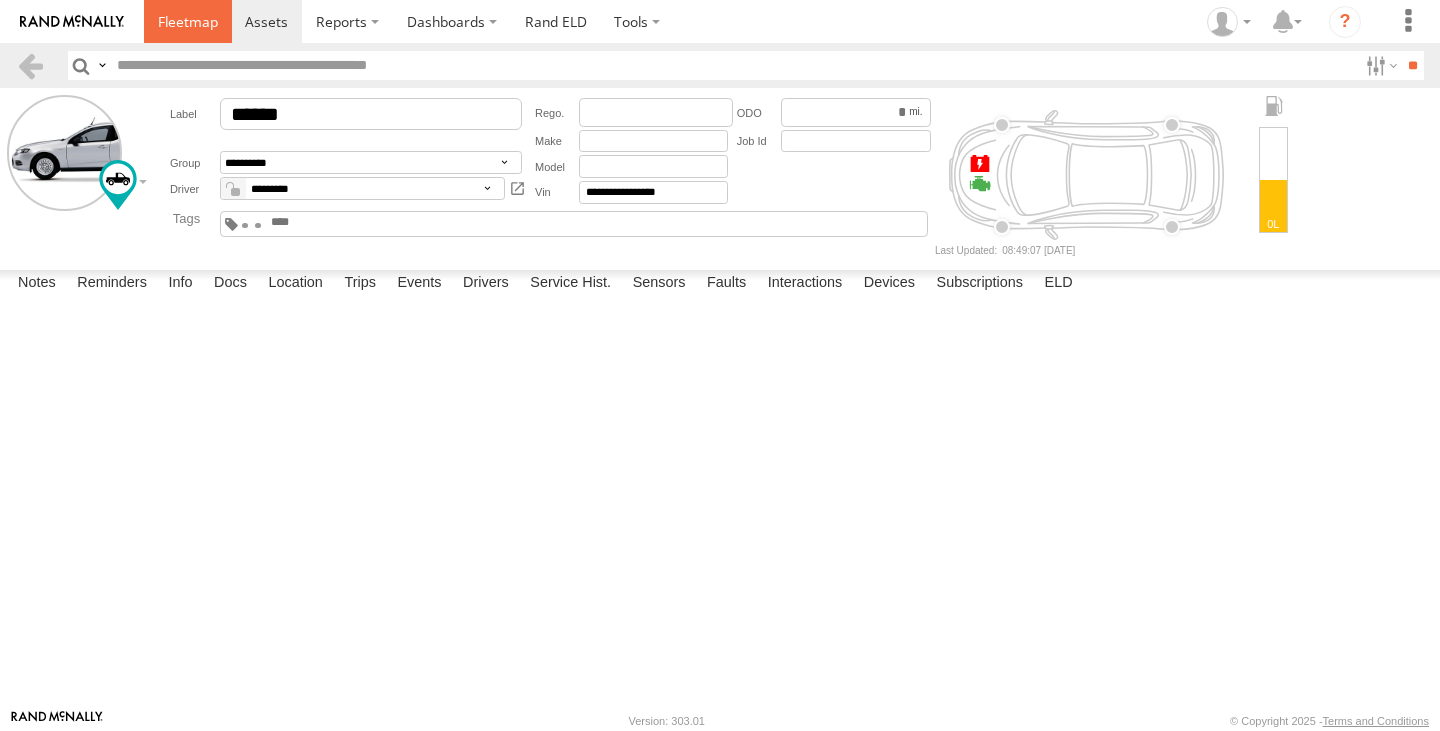 click at bounding box center [188, 21] 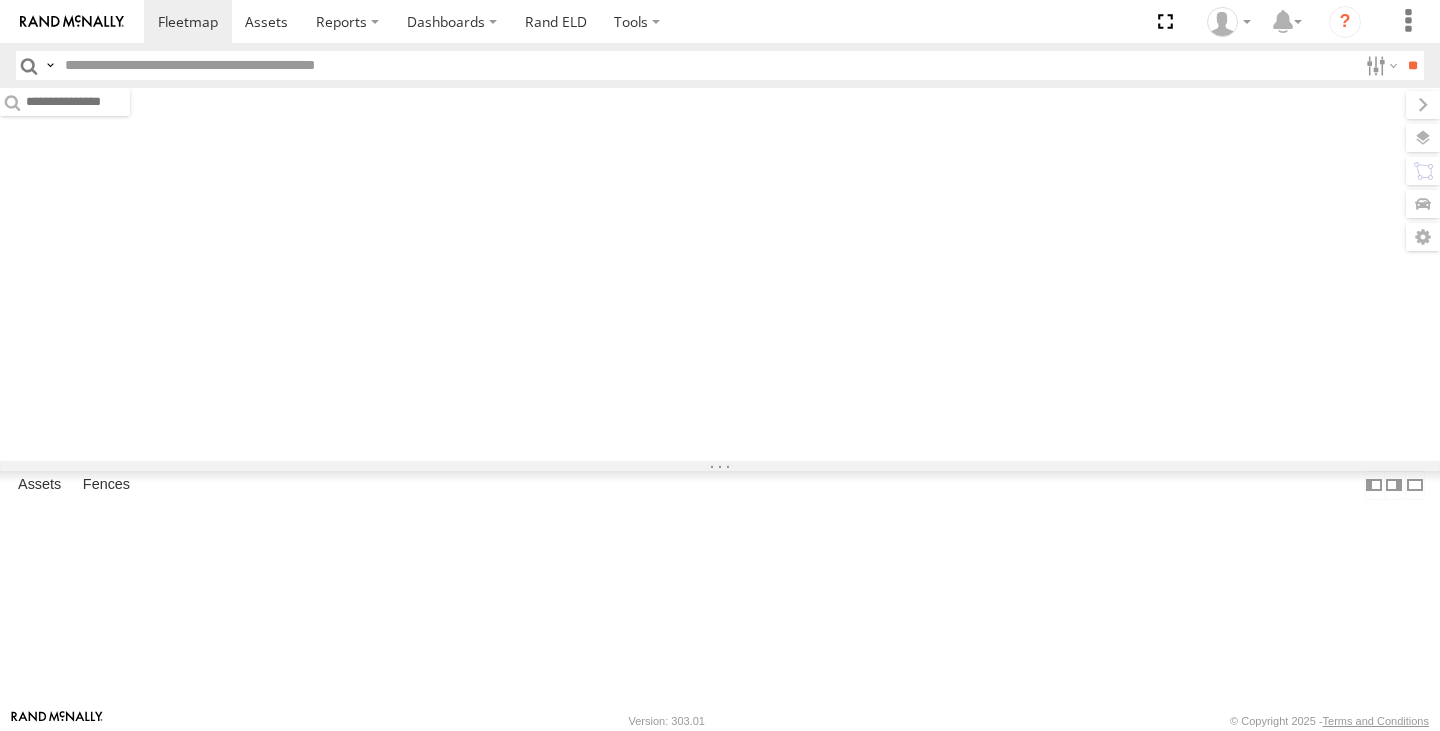 scroll, scrollTop: 0, scrollLeft: 0, axis: both 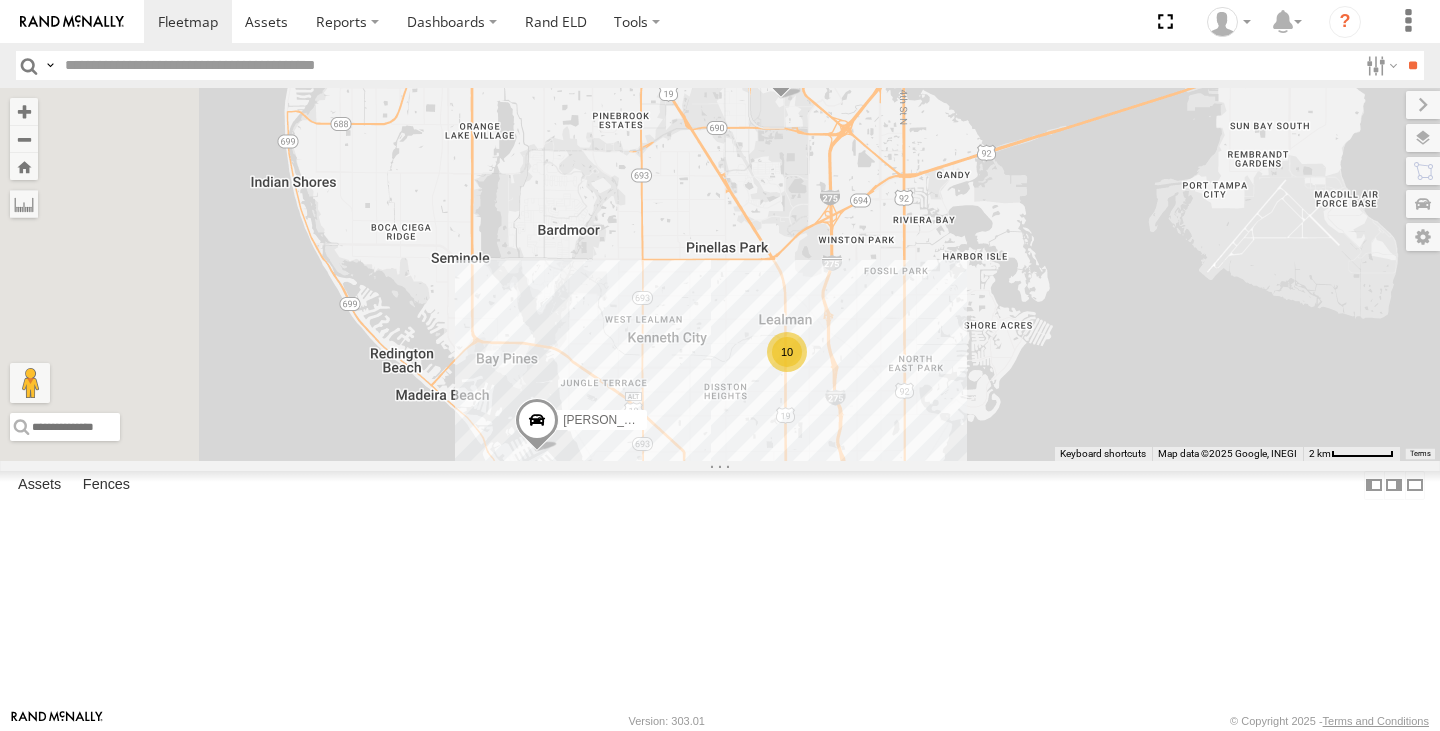 drag, startPoint x: 759, startPoint y: 476, endPoint x: 832, endPoint y: 272, distance: 216.66795 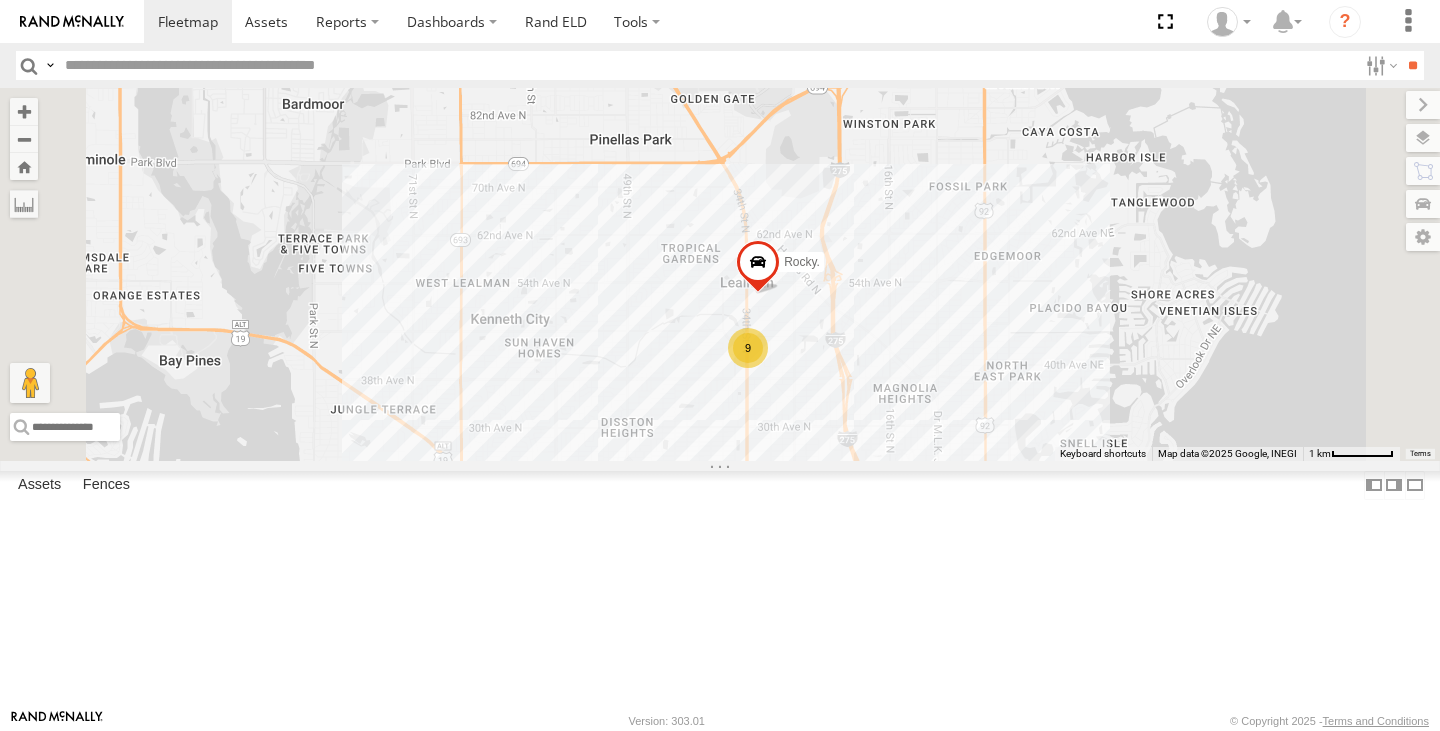 click at bounding box center [758, 267] 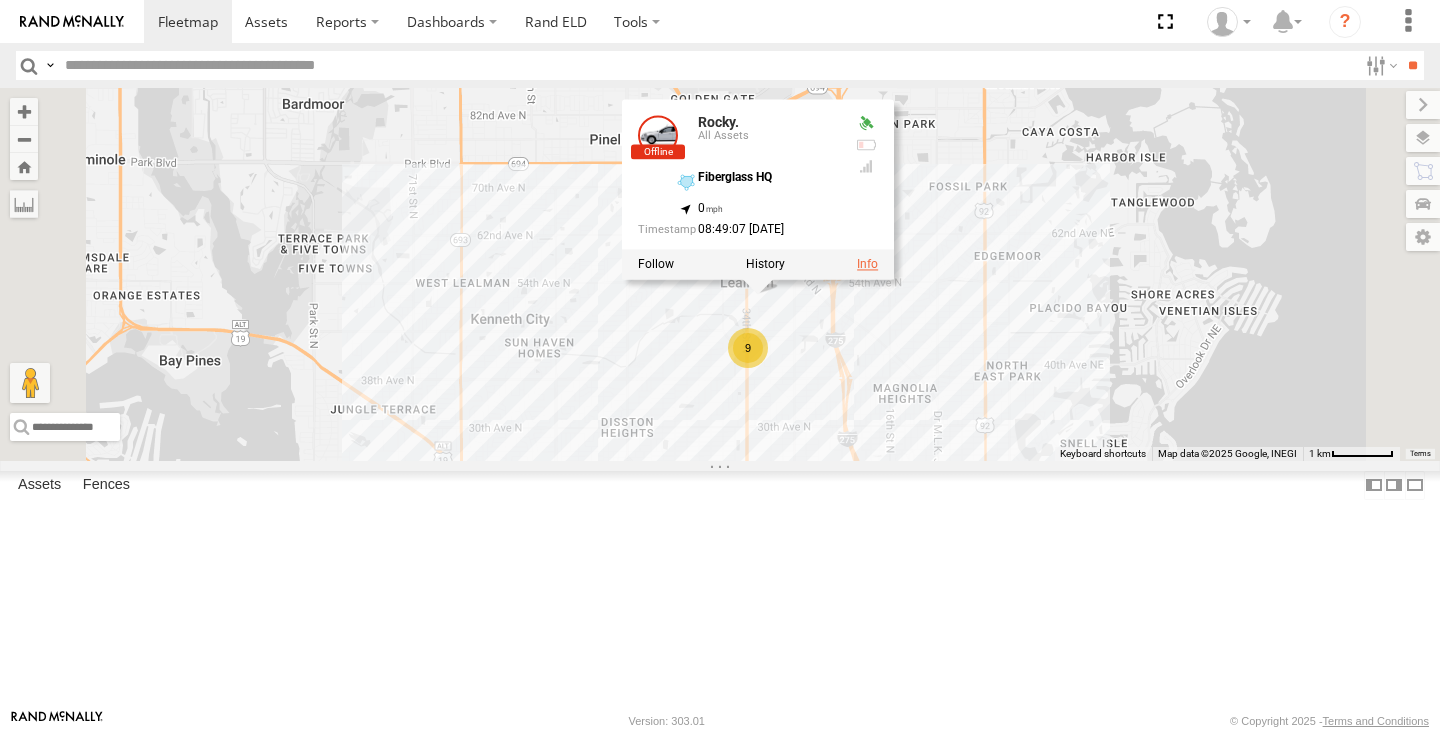 click at bounding box center (867, 264) 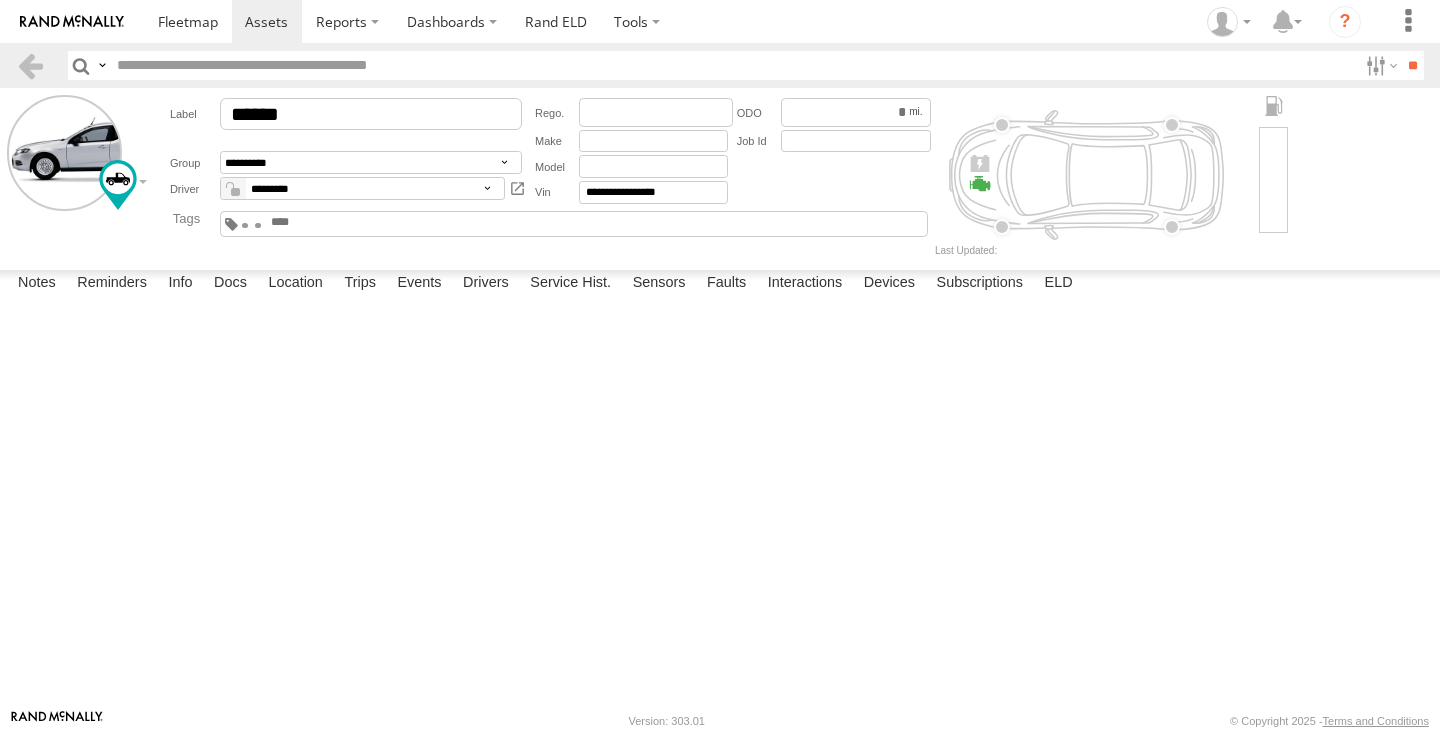scroll, scrollTop: 0, scrollLeft: 0, axis: both 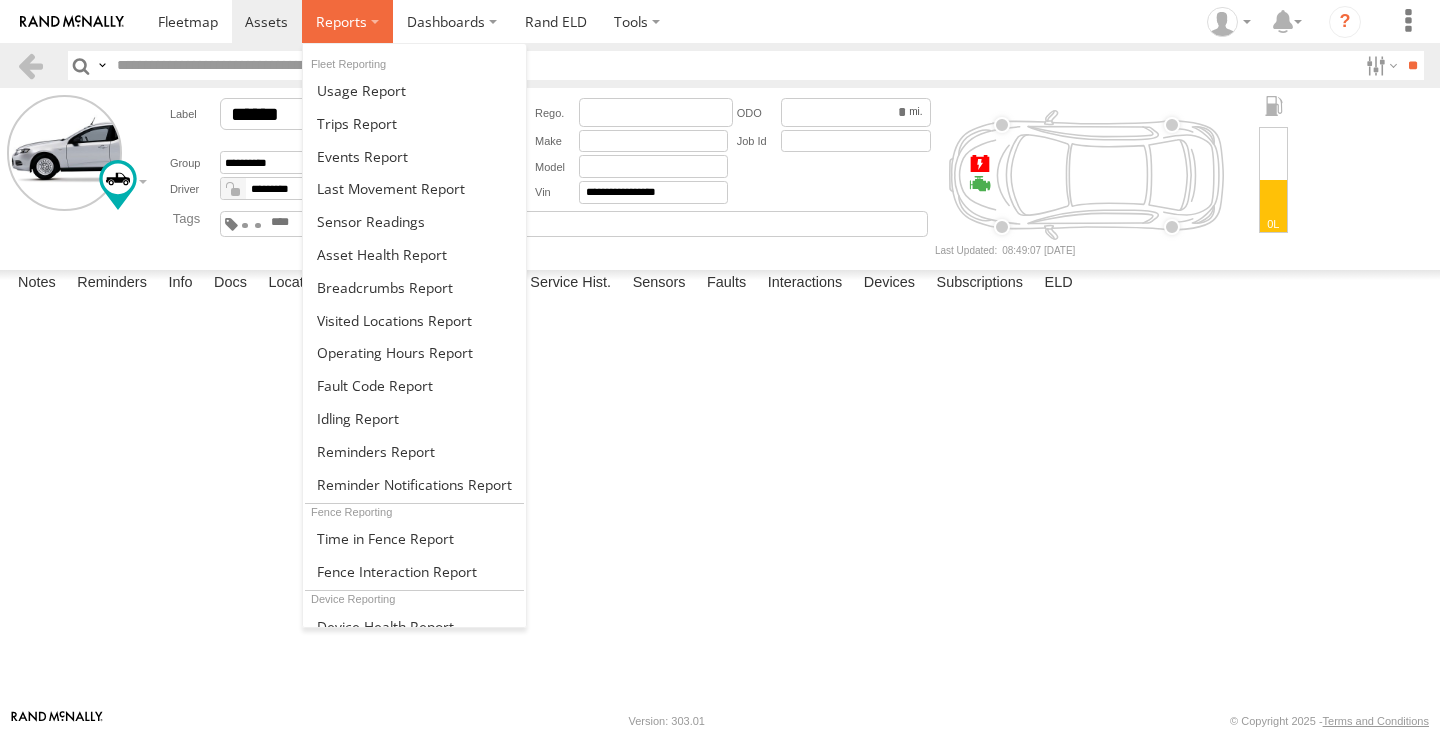 click at bounding box center (341, 21) 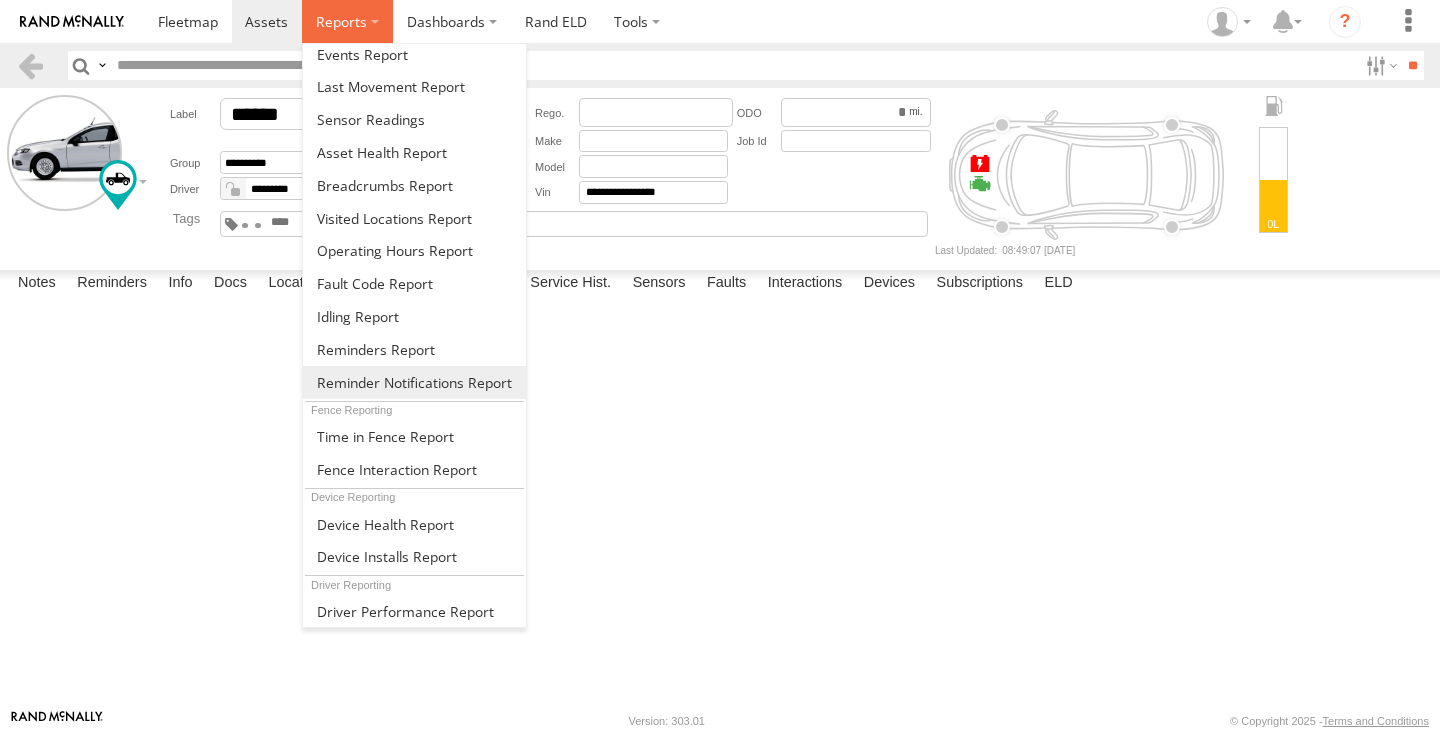 scroll, scrollTop: 200, scrollLeft: 0, axis: vertical 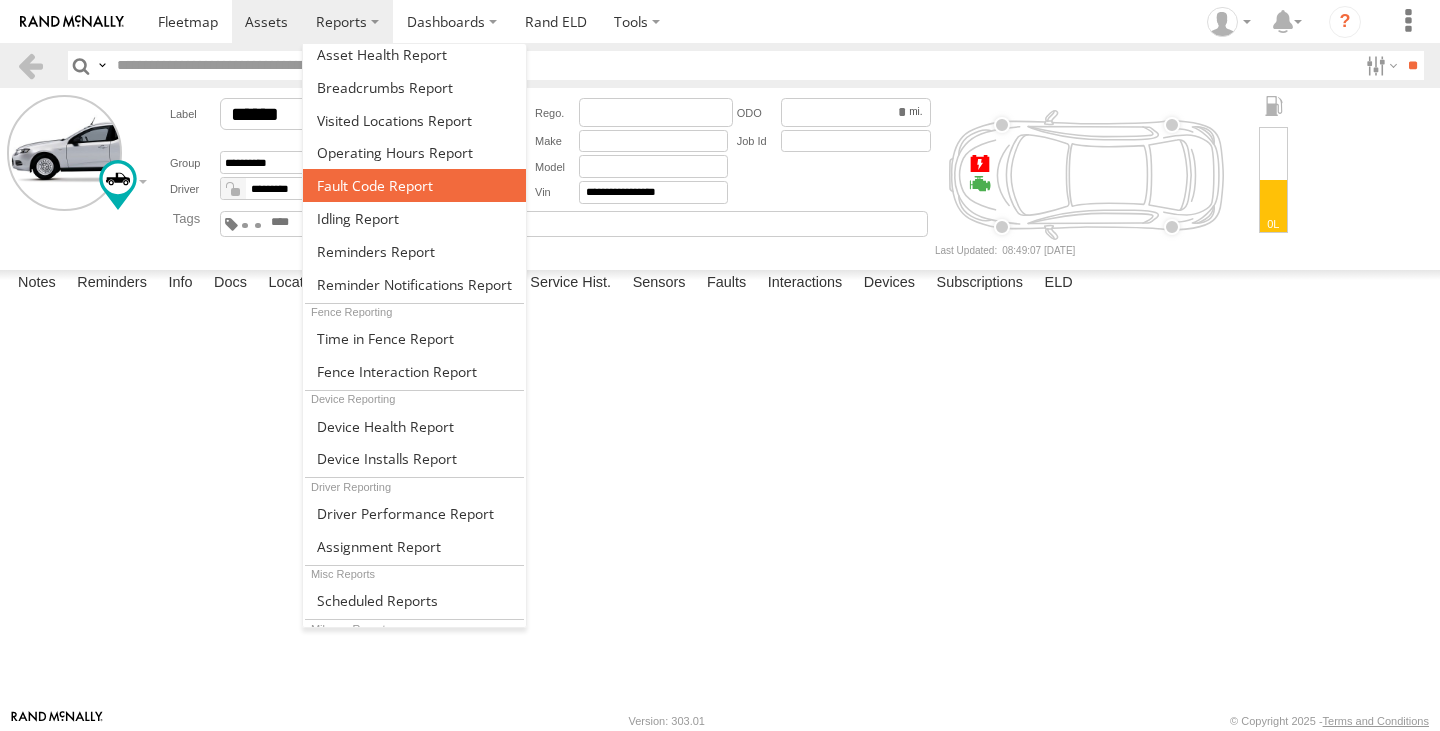 click at bounding box center (375, 185) 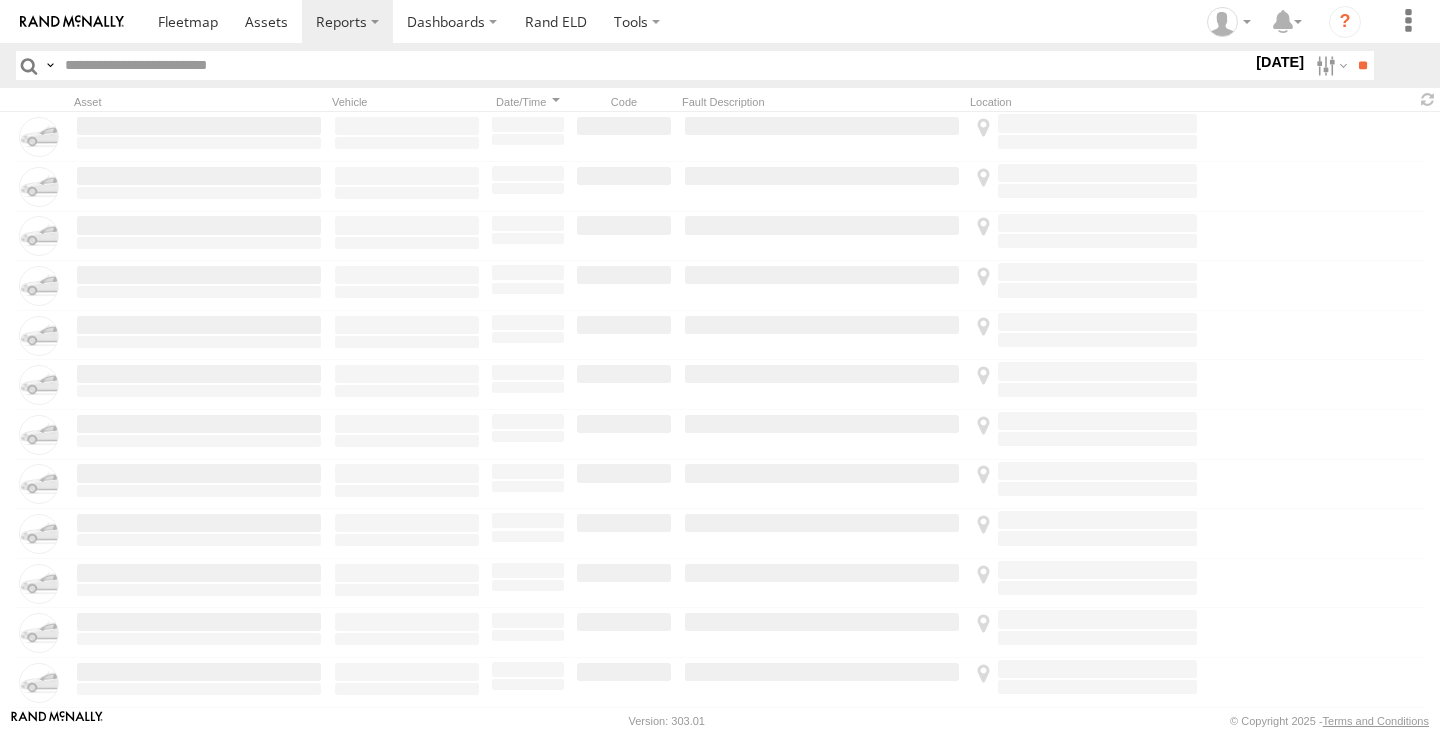 scroll, scrollTop: 0, scrollLeft: 0, axis: both 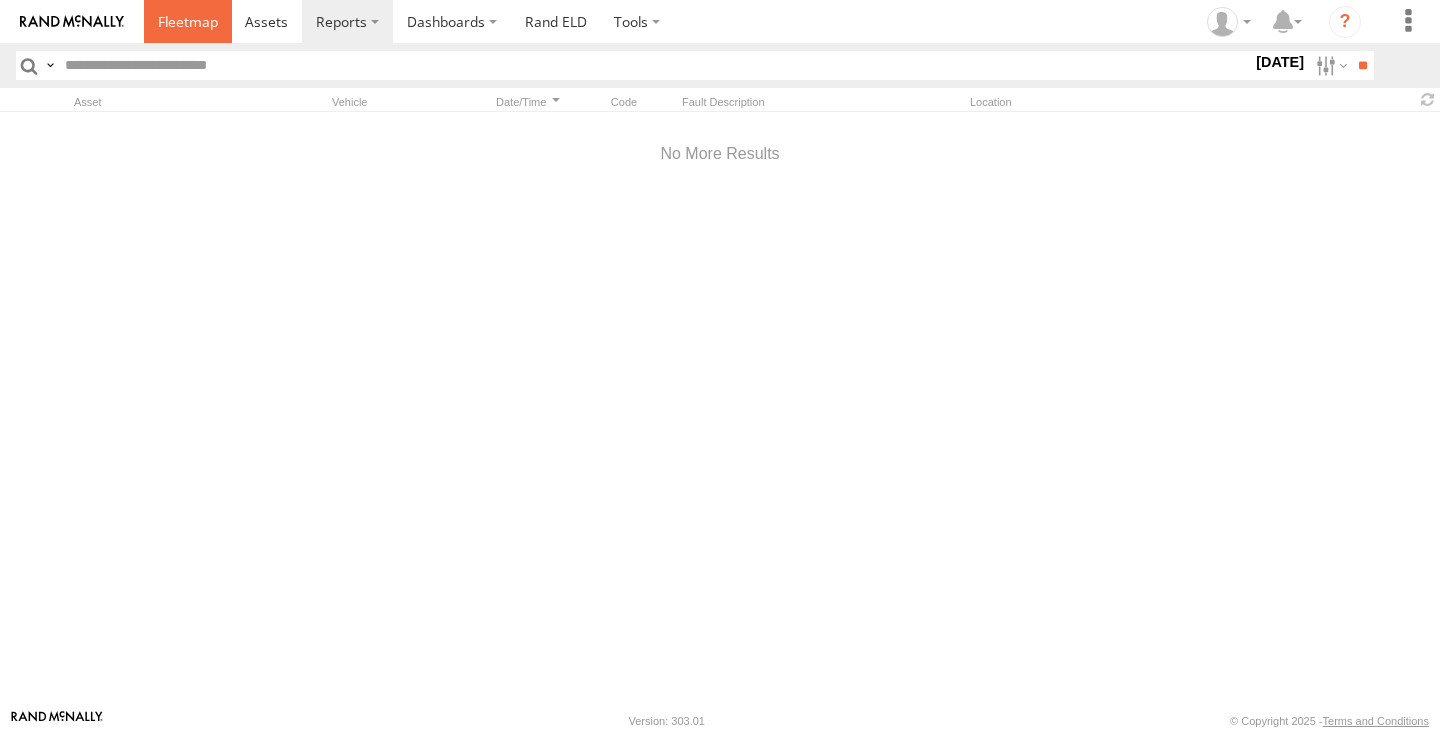 click at bounding box center (188, 21) 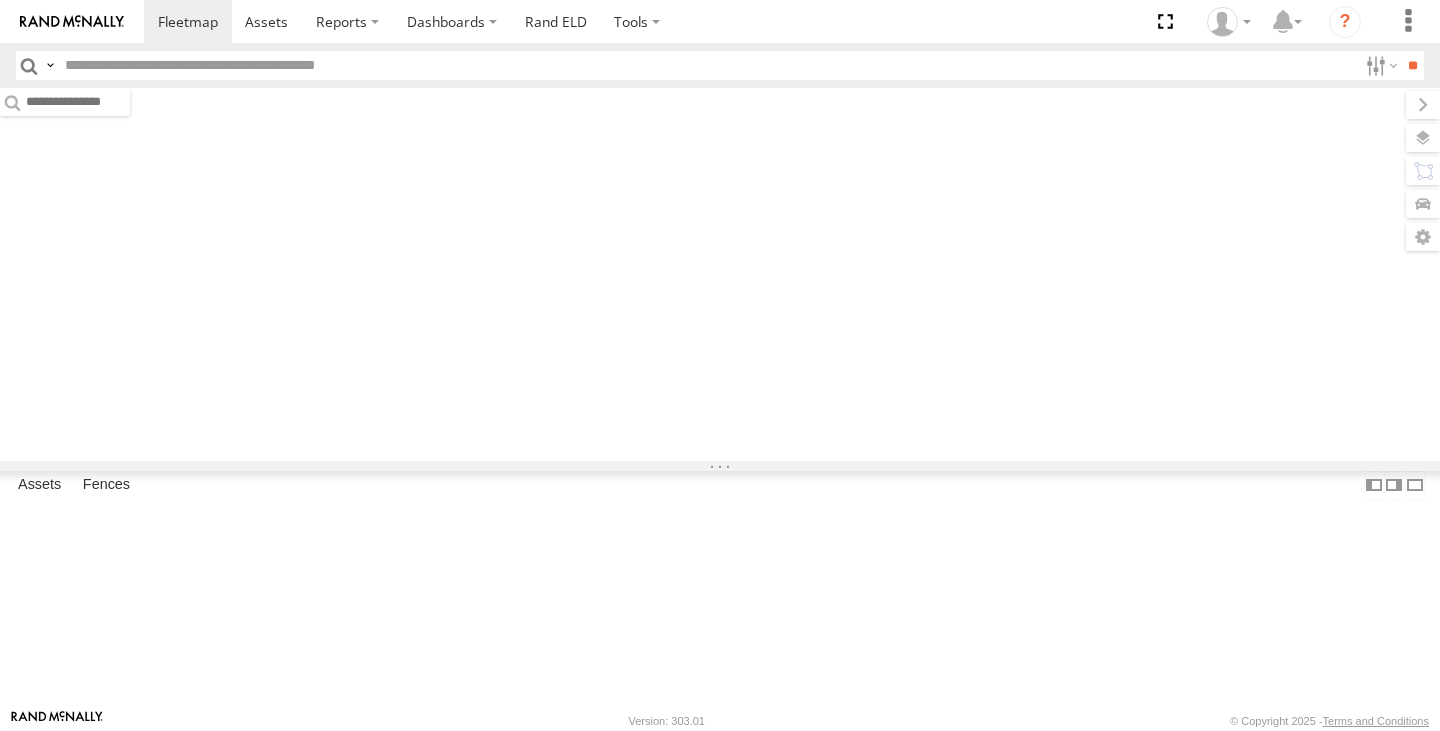 scroll, scrollTop: 0, scrollLeft: 0, axis: both 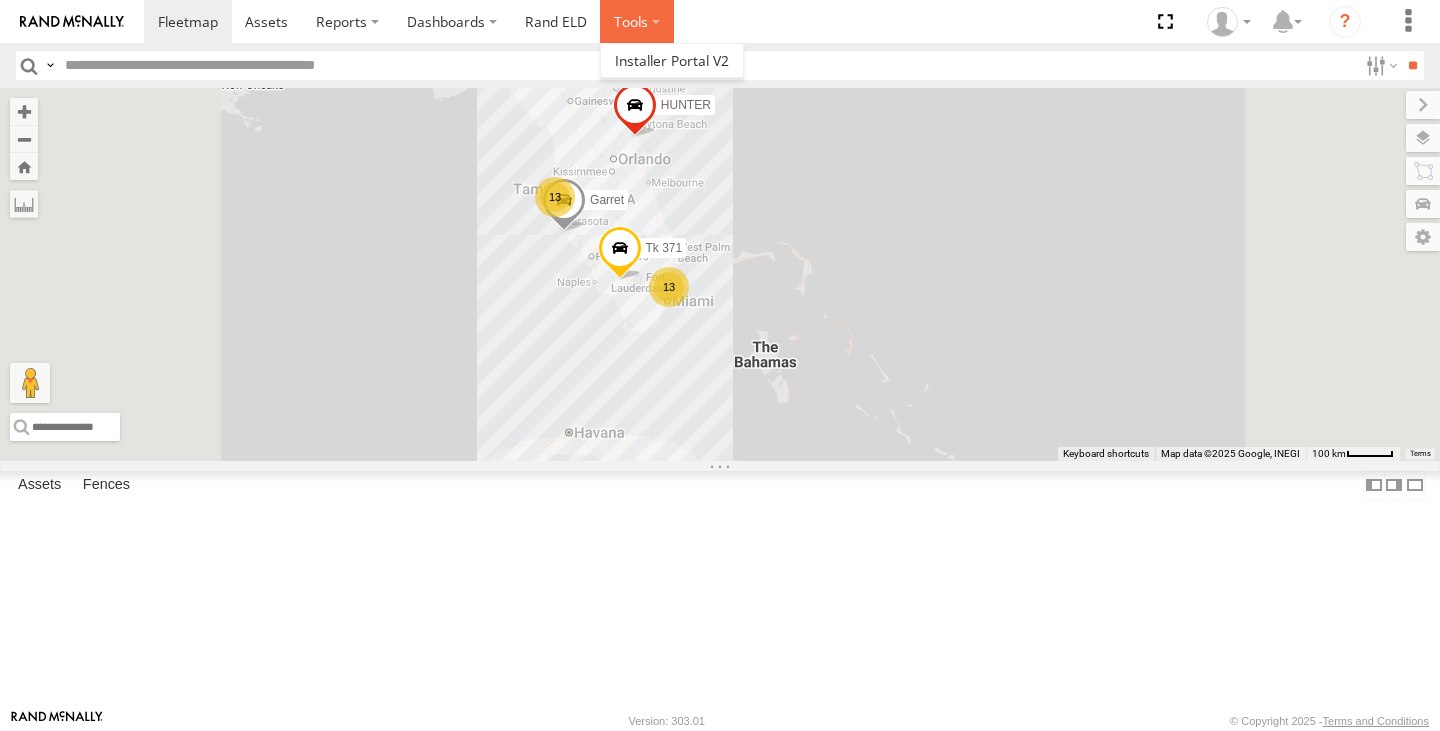 click at bounding box center [637, 21] 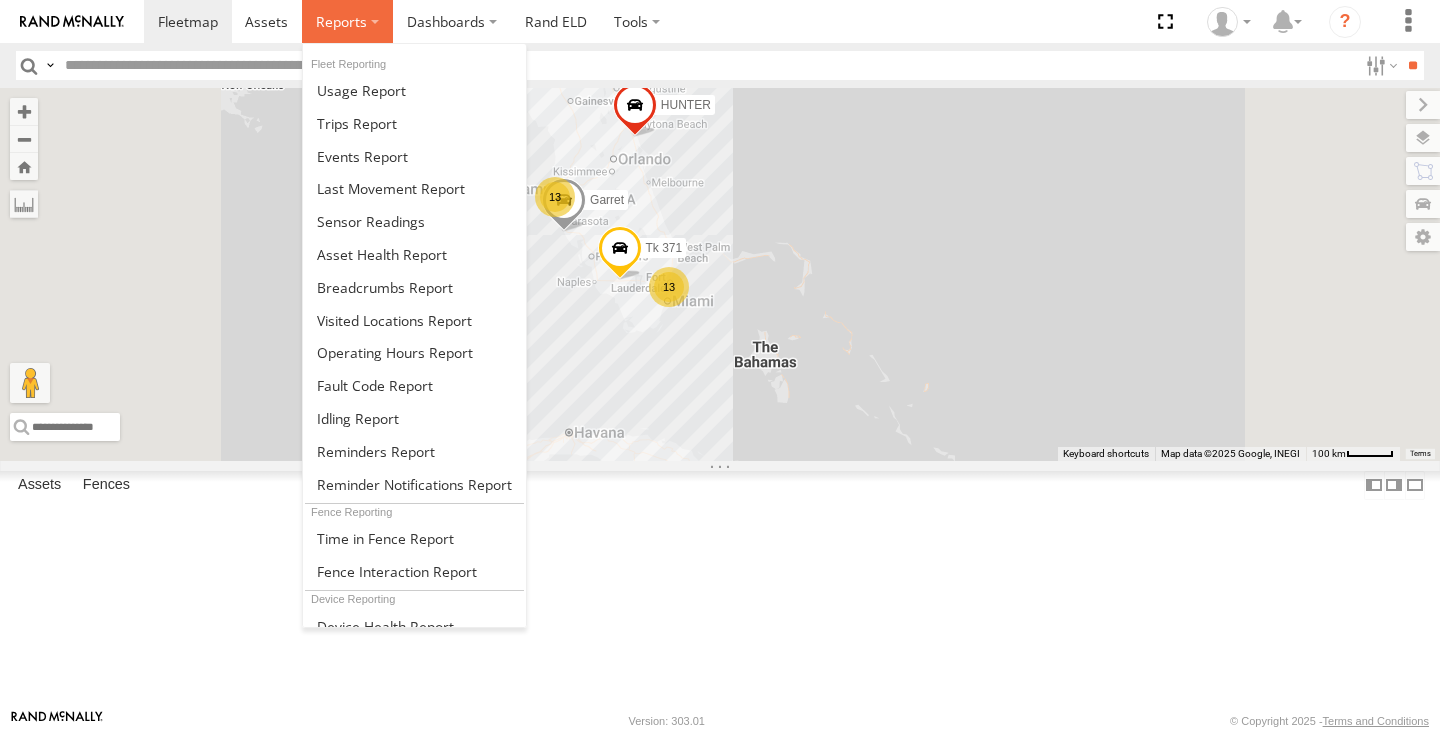 click at bounding box center (341, 21) 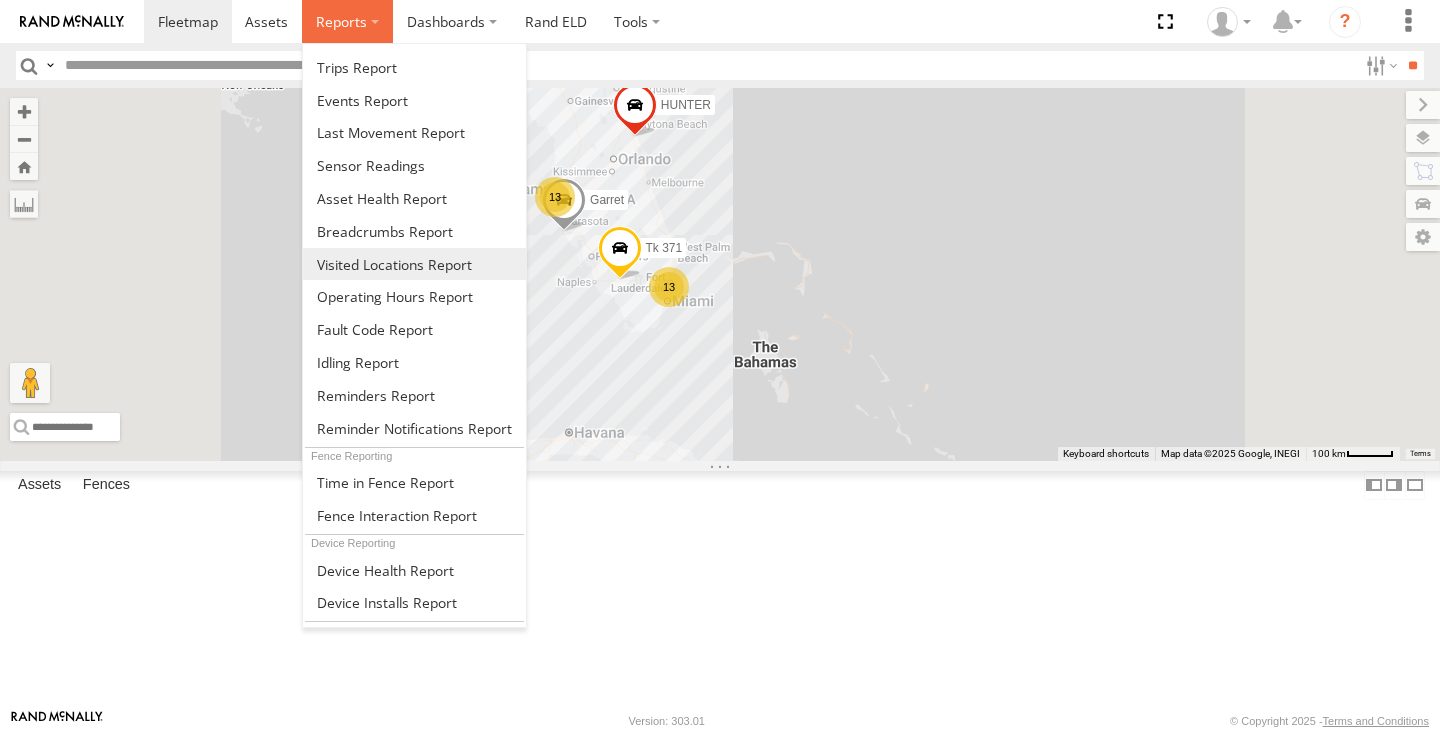 scroll, scrollTop: 306, scrollLeft: 0, axis: vertical 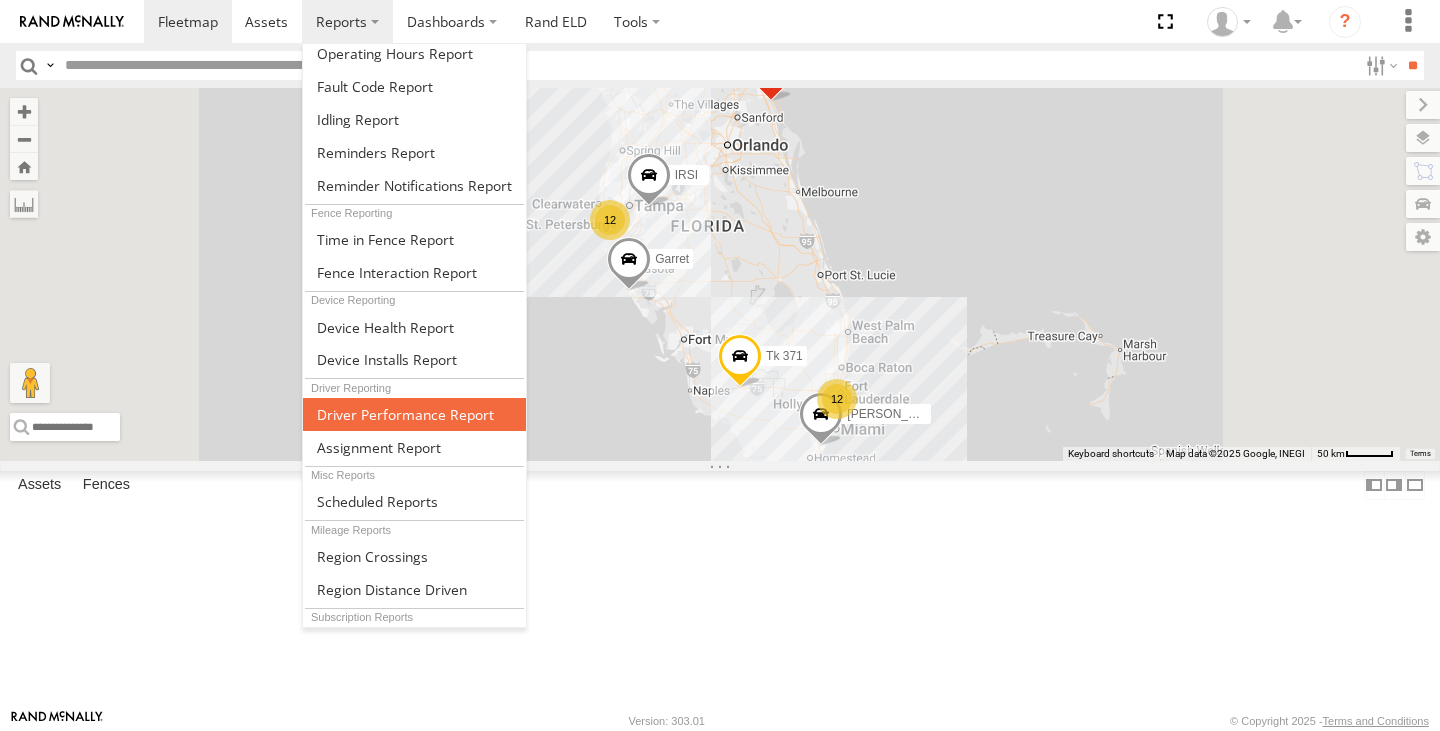 click at bounding box center [414, 414] 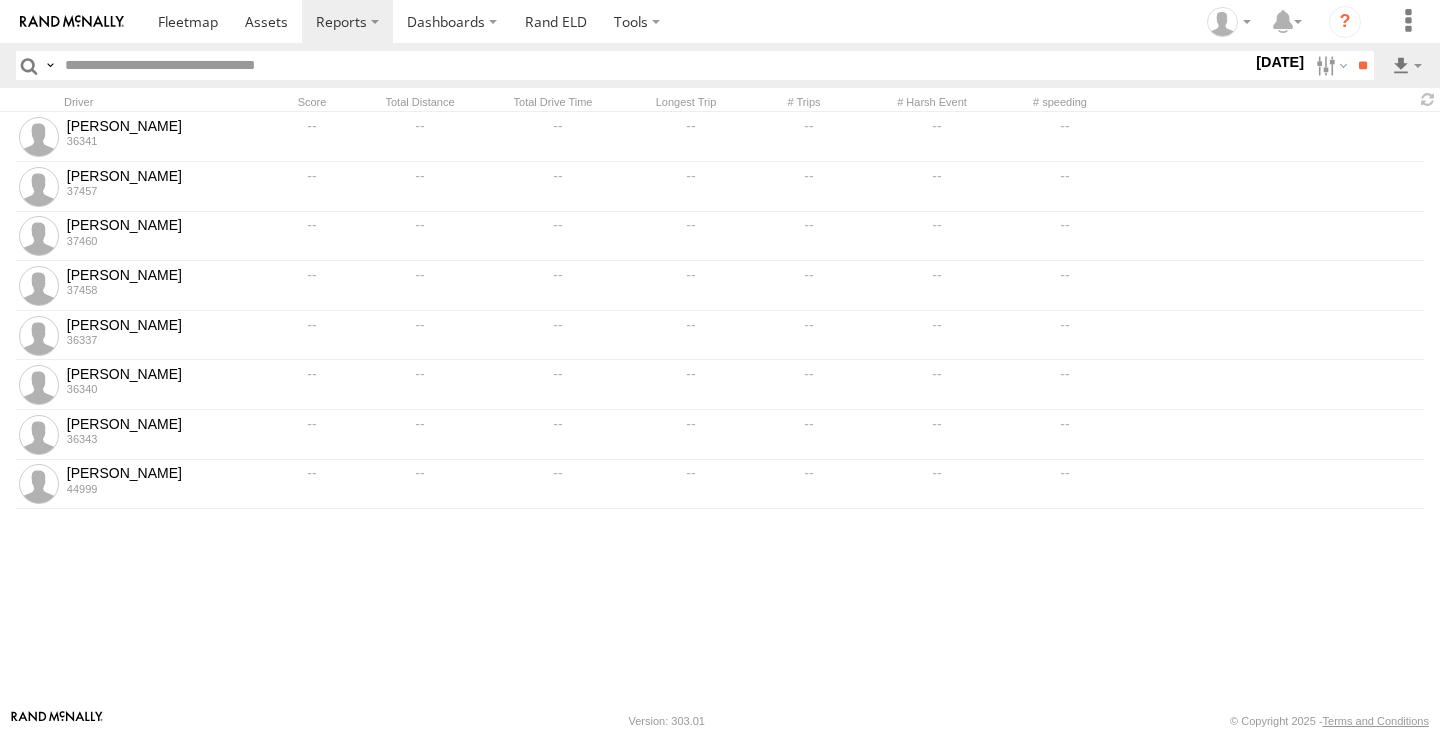 scroll, scrollTop: 0, scrollLeft: 0, axis: both 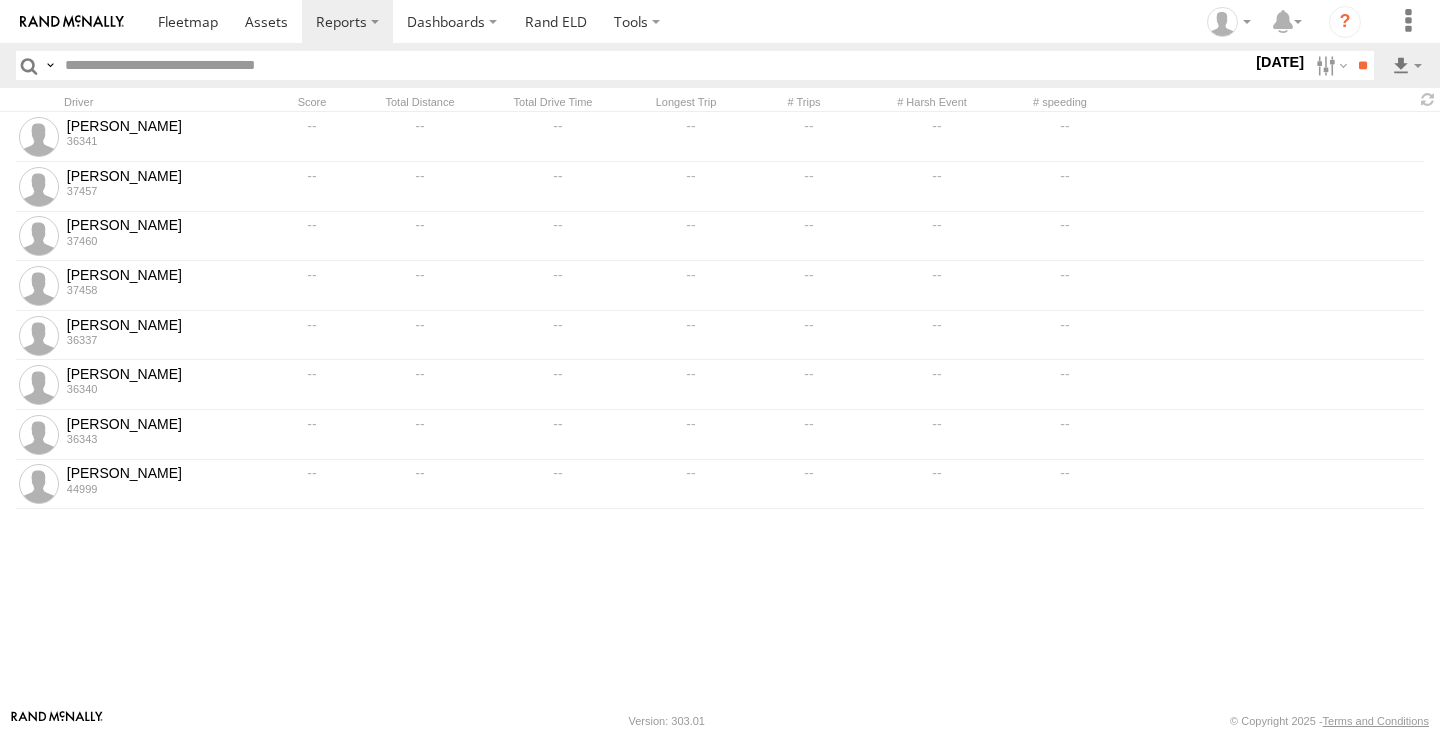 click at bounding box center [0, 0] 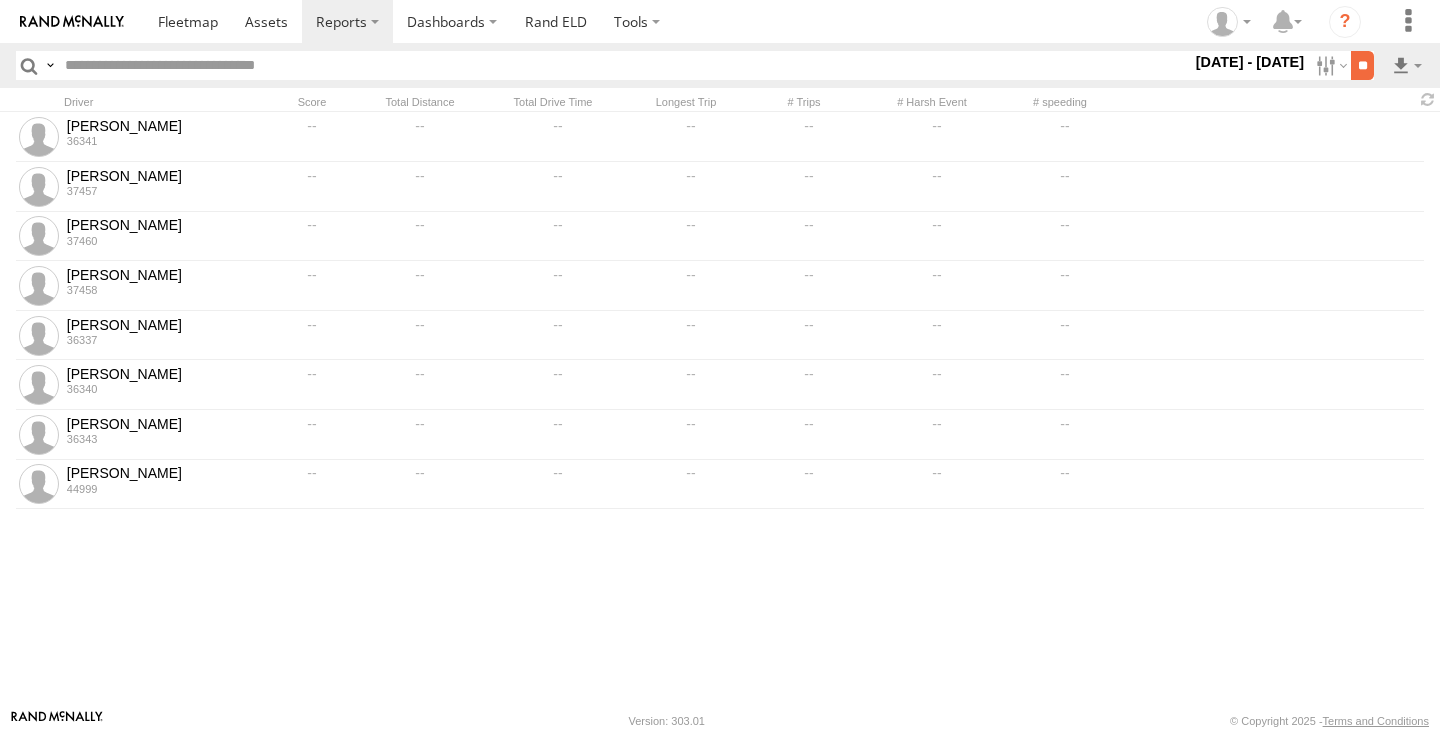 click on "**" at bounding box center [1362, 65] 